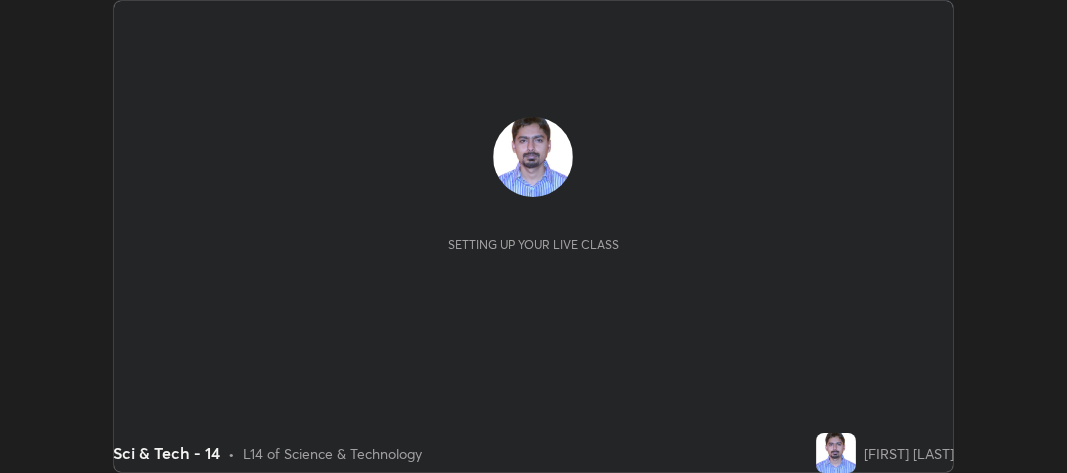 scroll, scrollTop: 0, scrollLeft: 0, axis: both 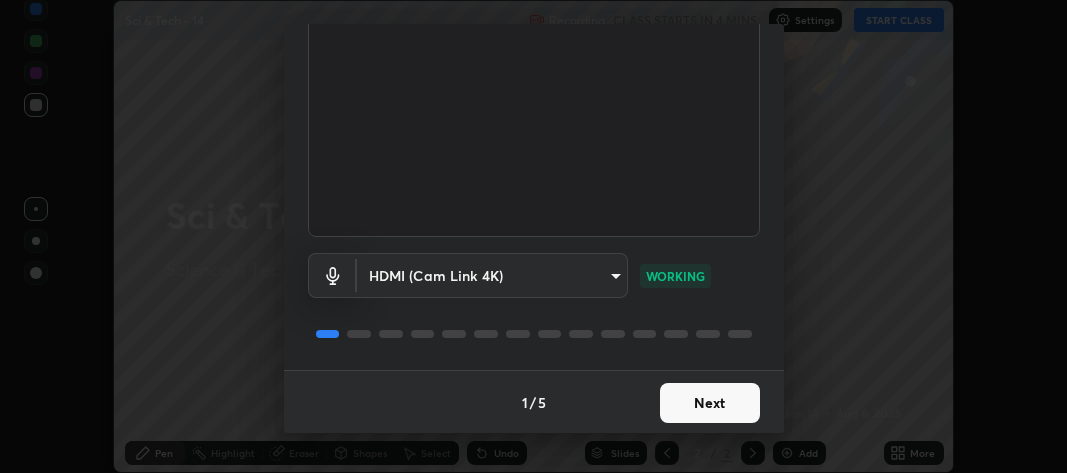 click on "Next" at bounding box center (710, 403) 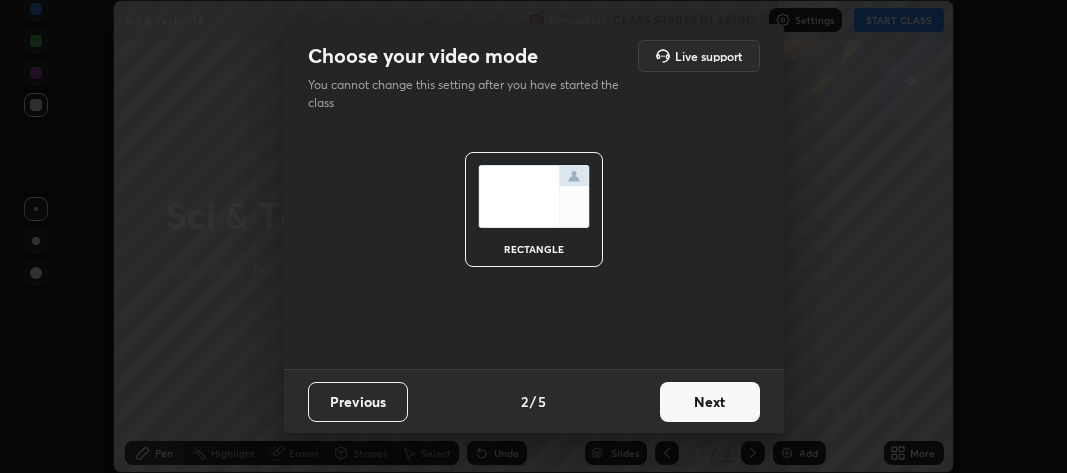 click on "Next" at bounding box center [710, 402] 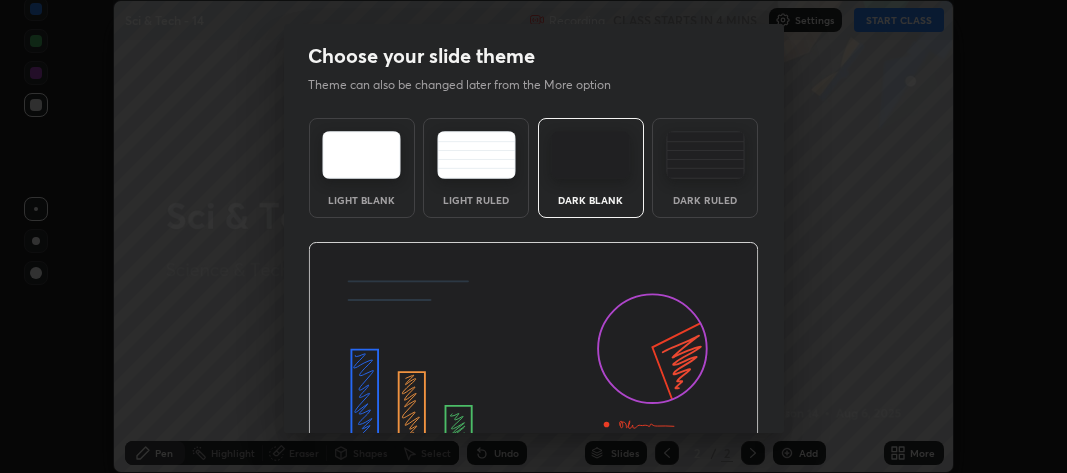 click at bounding box center [533, 369] 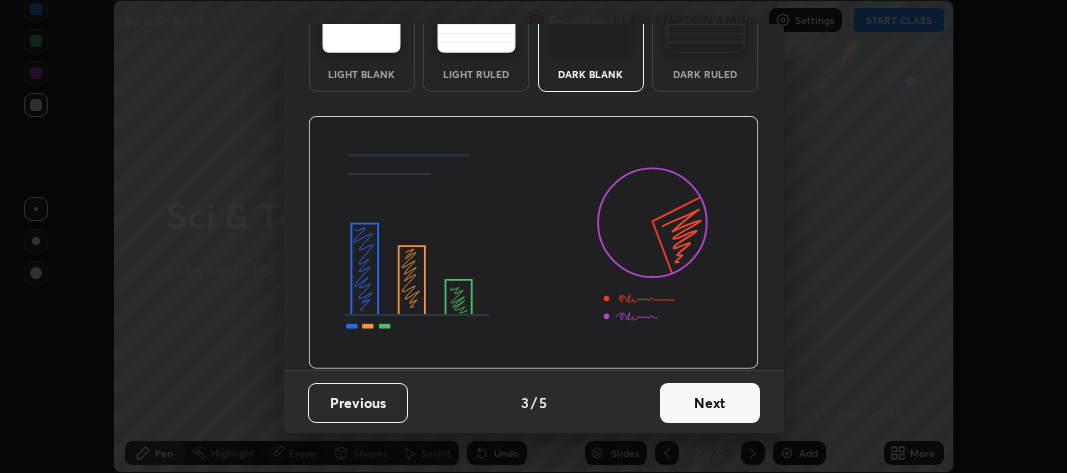 click on "Next" at bounding box center (710, 403) 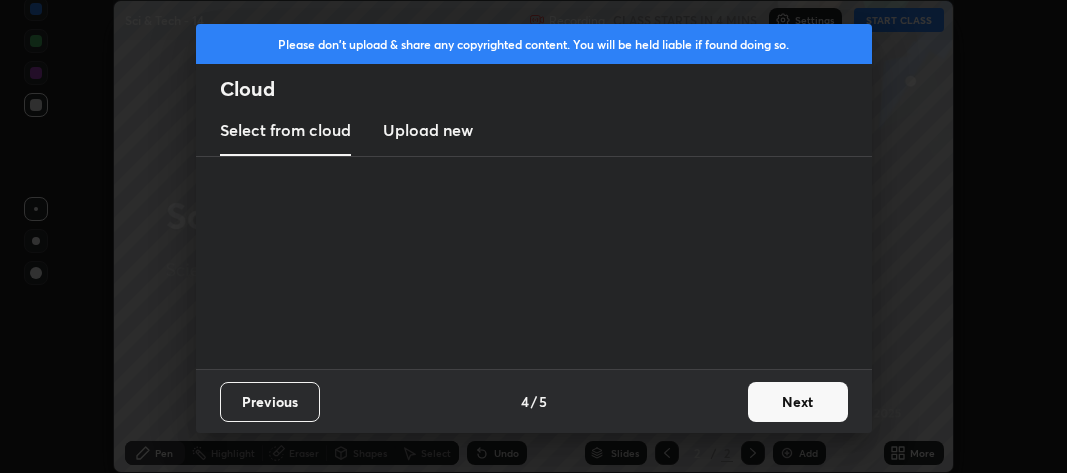 scroll, scrollTop: 0, scrollLeft: 0, axis: both 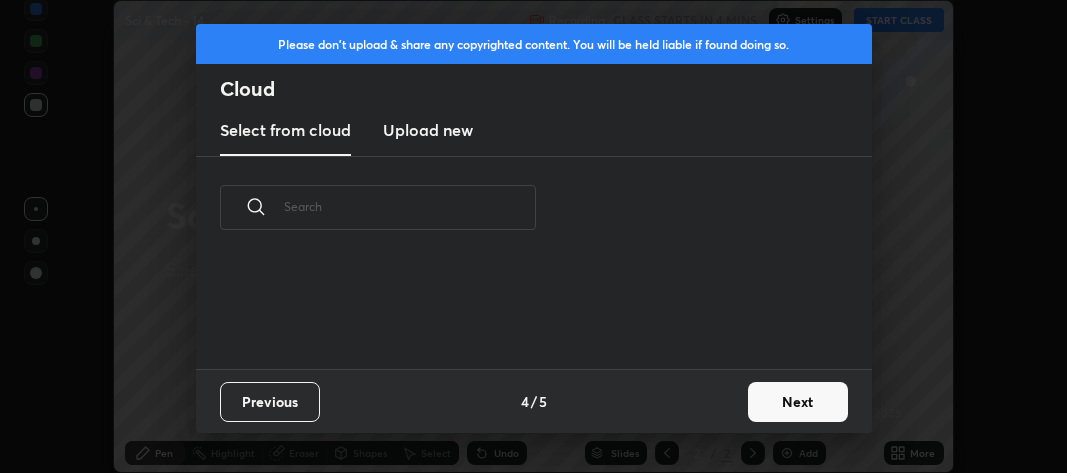 click on "Previous 4 / 5 Next" at bounding box center [534, 401] 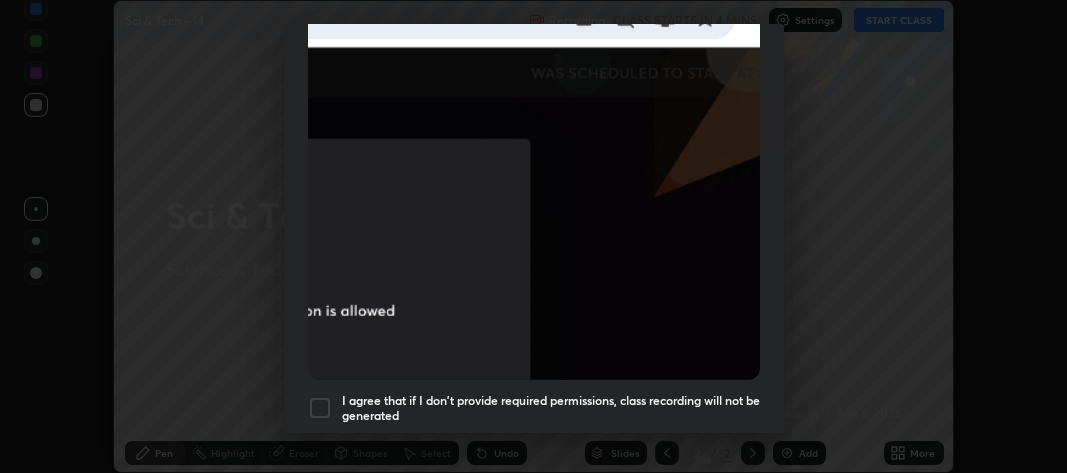 scroll, scrollTop: 590, scrollLeft: 0, axis: vertical 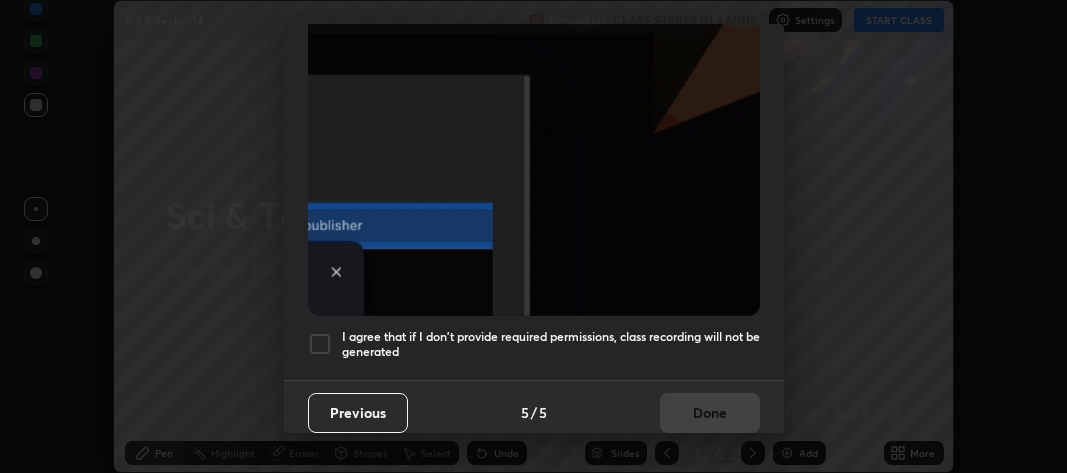 click at bounding box center [320, 344] 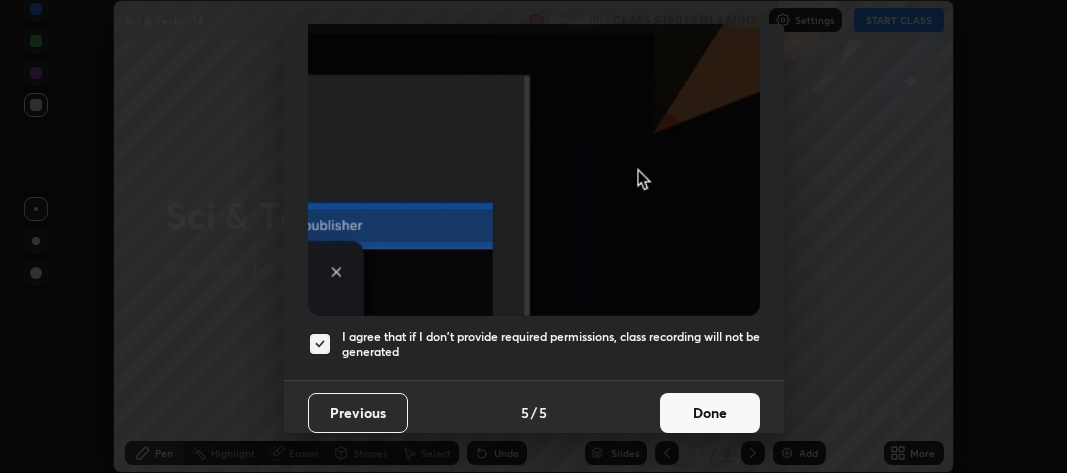 click on "Done" at bounding box center (710, 413) 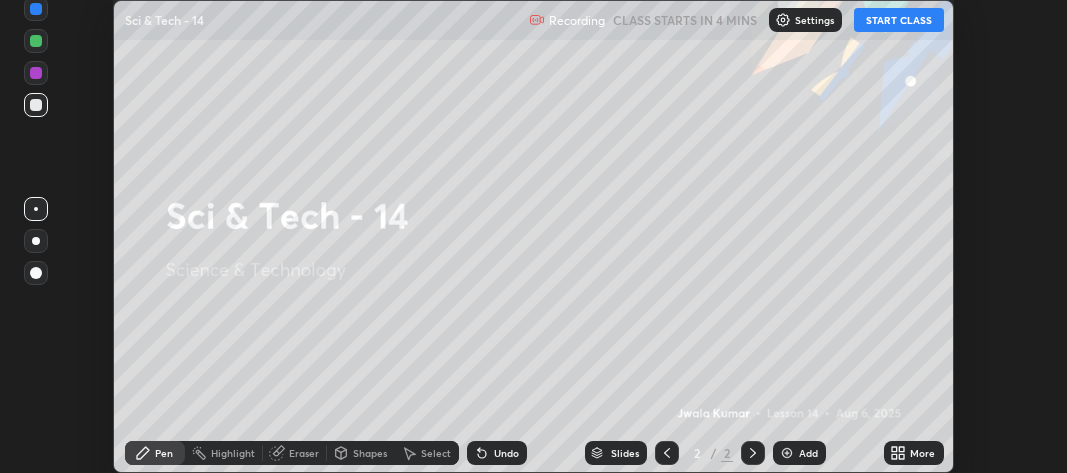 click 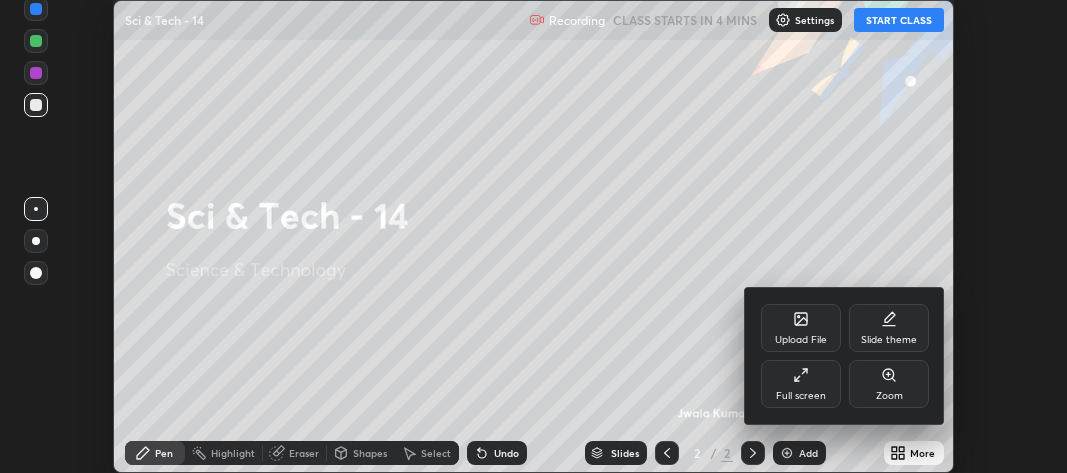 click on "Upload File" at bounding box center [801, 328] 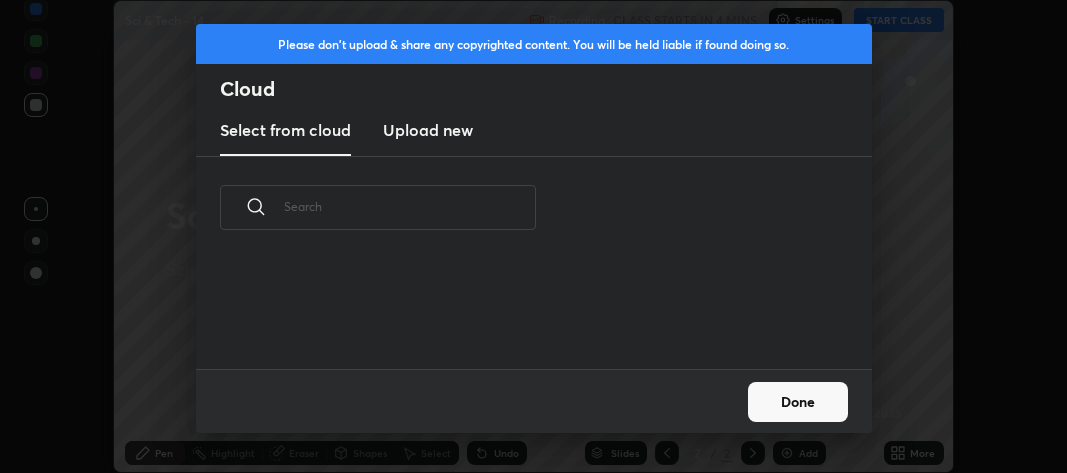 scroll, scrollTop: 6, scrollLeft: 11, axis: both 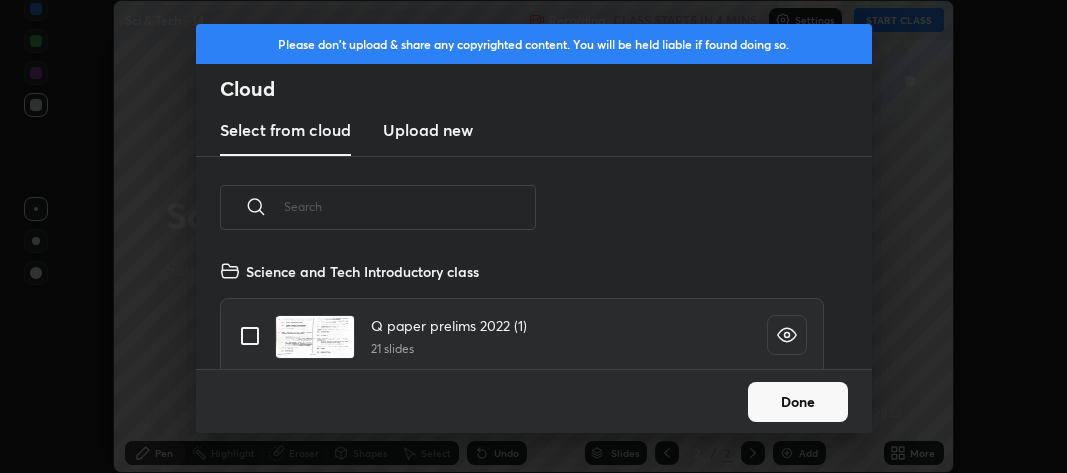 click on "Upload new" at bounding box center (428, 130) 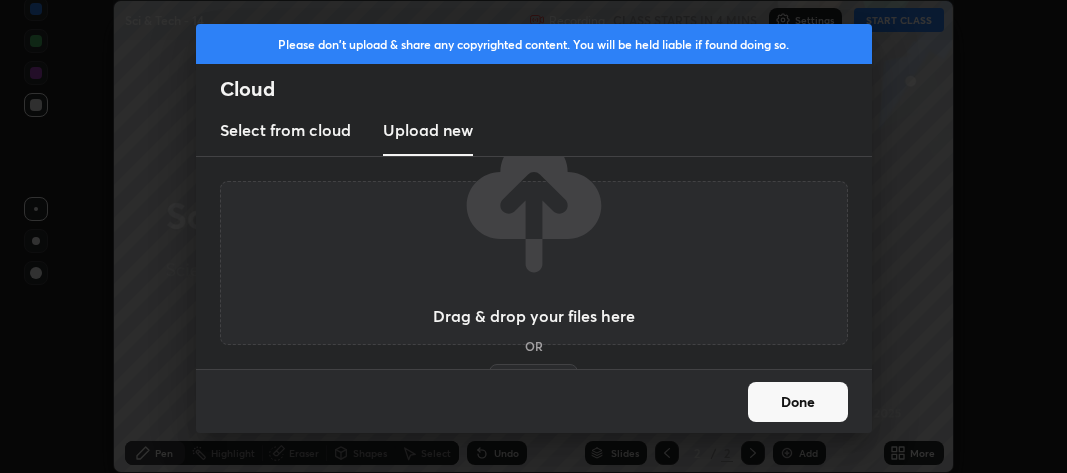 click on "Browse" at bounding box center (533, 380) 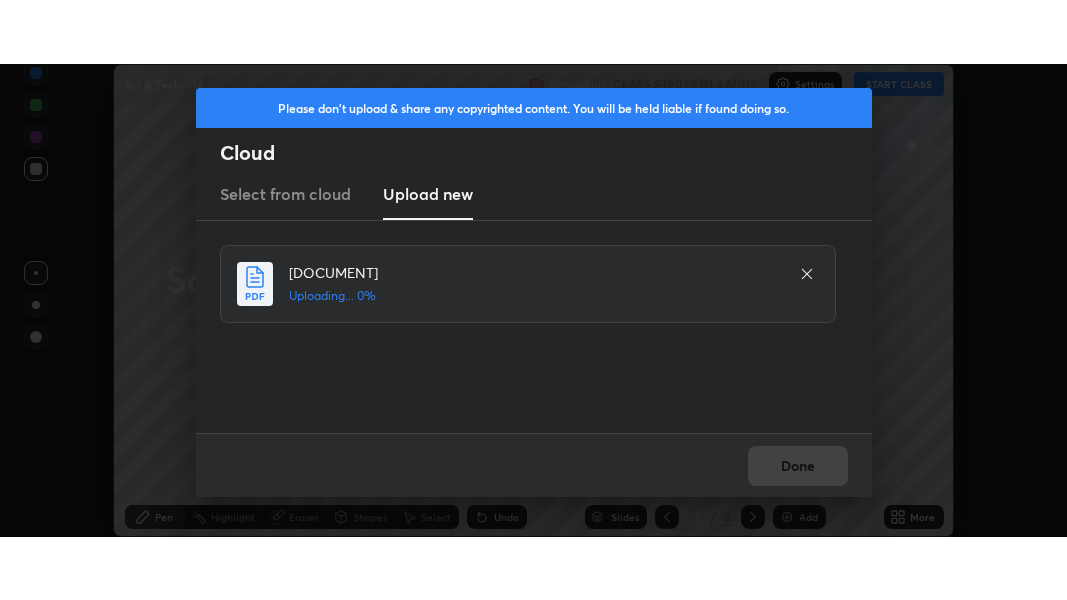 scroll, scrollTop: 0, scrollLeft: 0, axis: both 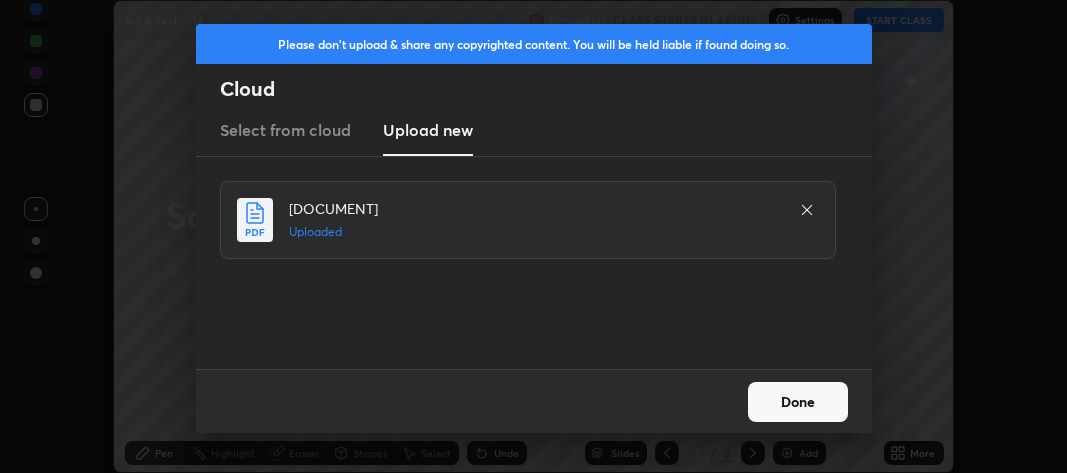 click on "Done" at bounding box center (798, 402) 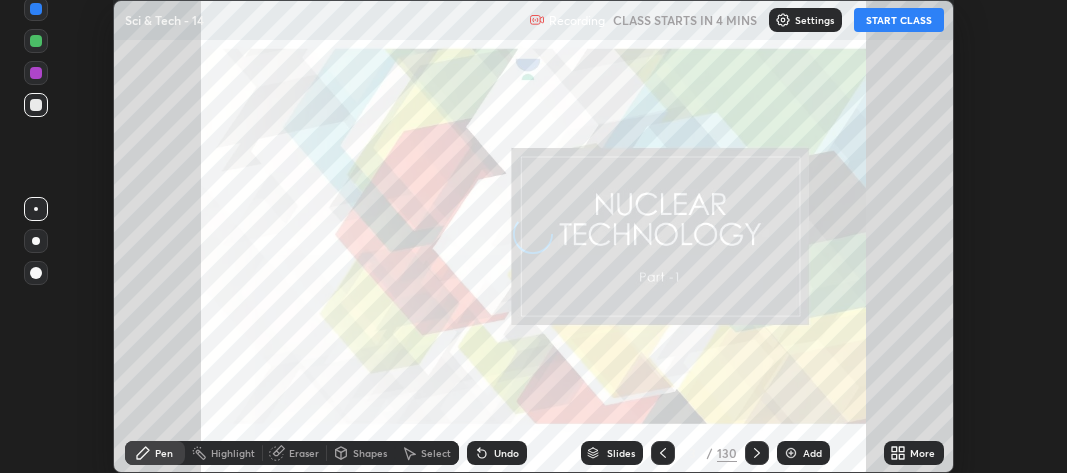 click 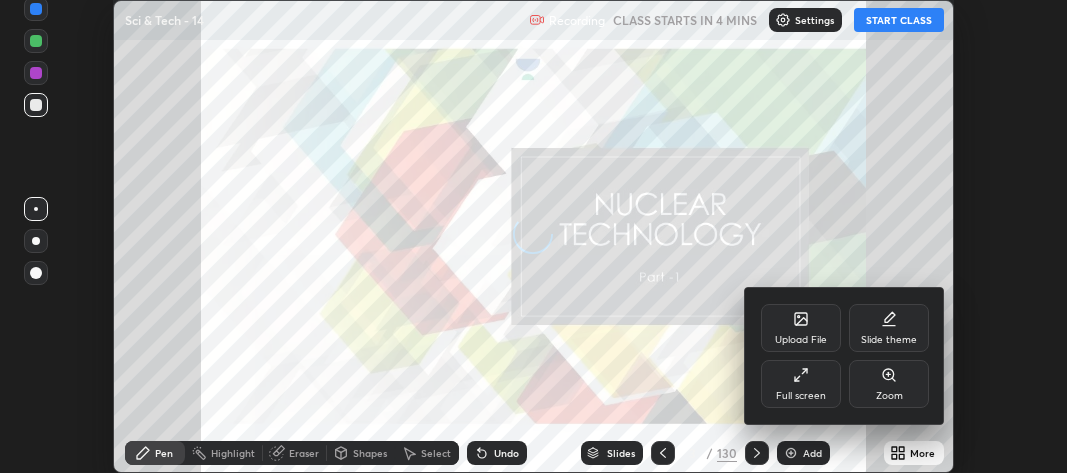 click 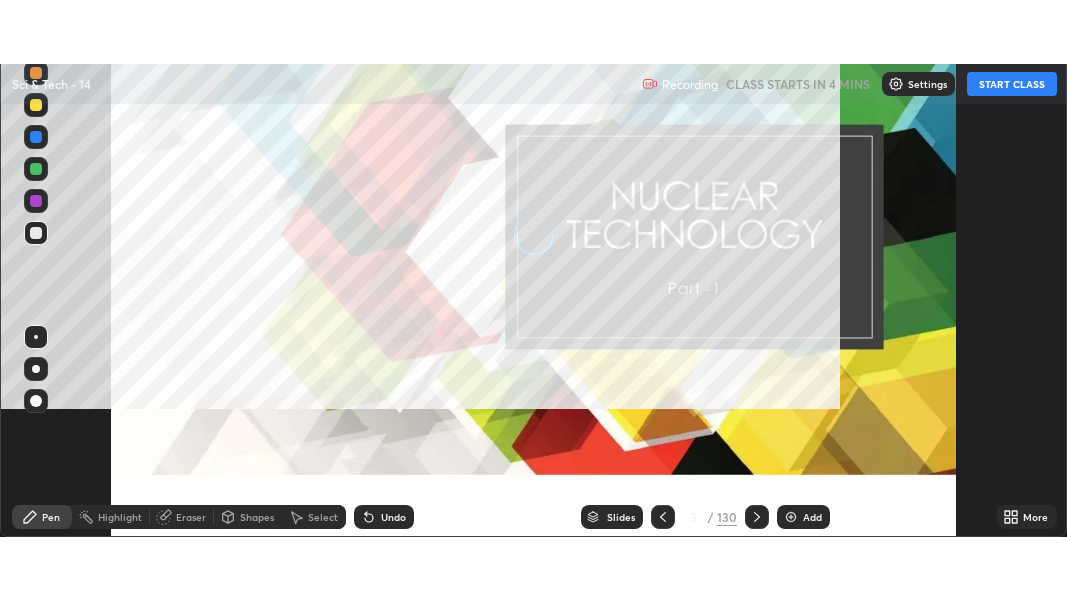 scroll, scrollTop: 99399, scrollLeft: 98932, axis: both 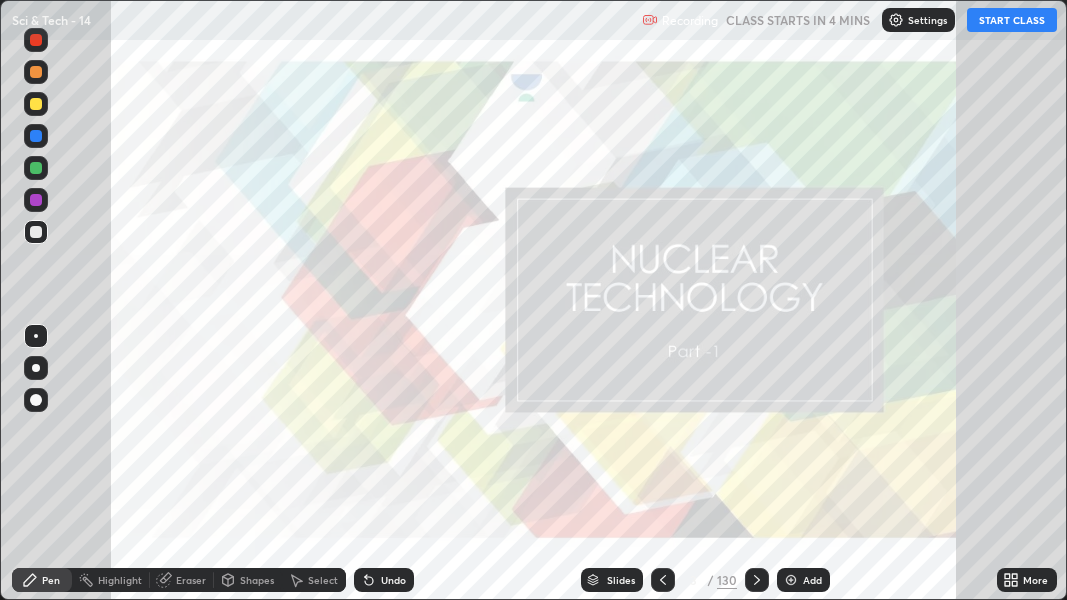 click at bounding box center (791, 580) 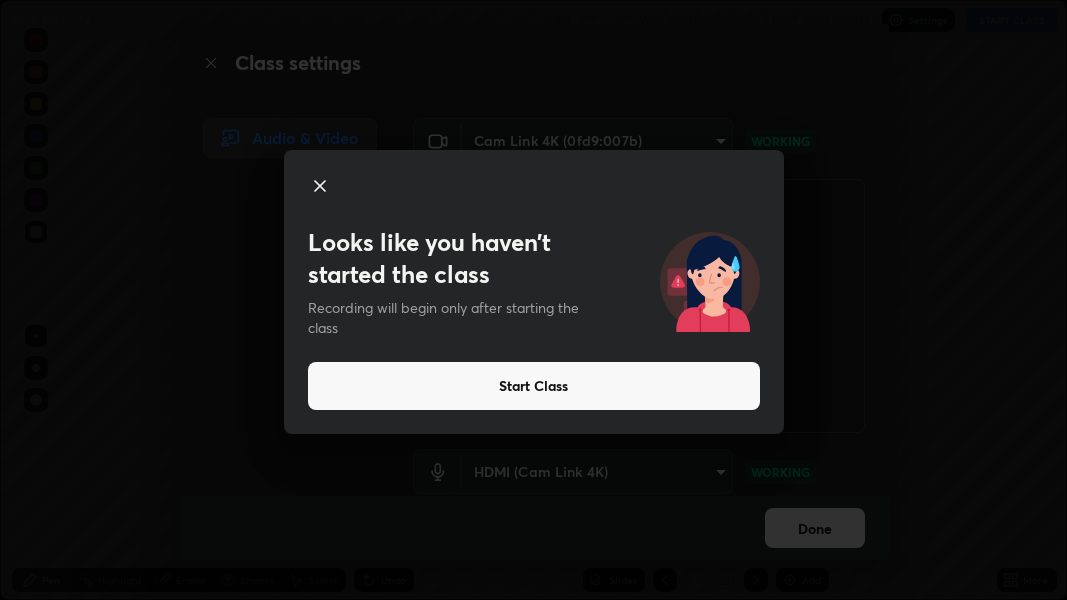 click on "Start Class" at bounding box center [534, 386] 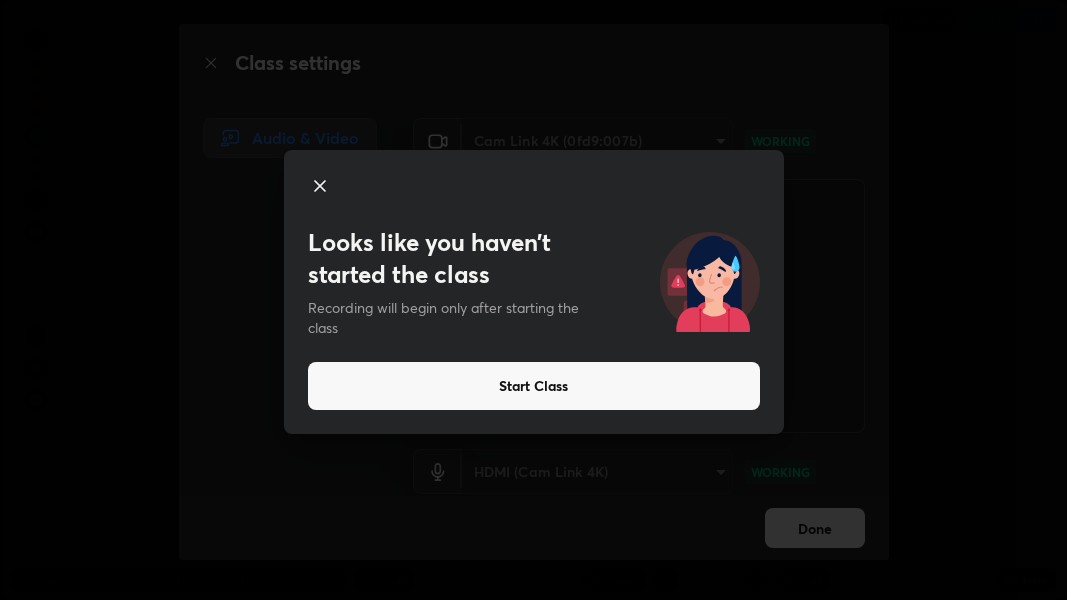 click on "Start Class" at bounding box center [534, 386] 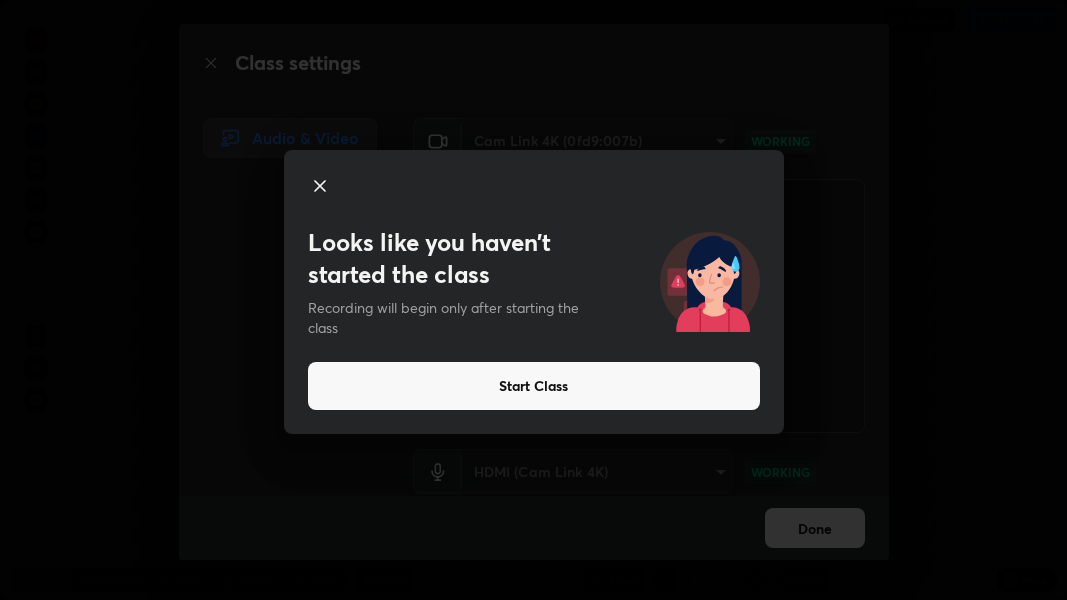 click at bounding box center (639, 306) 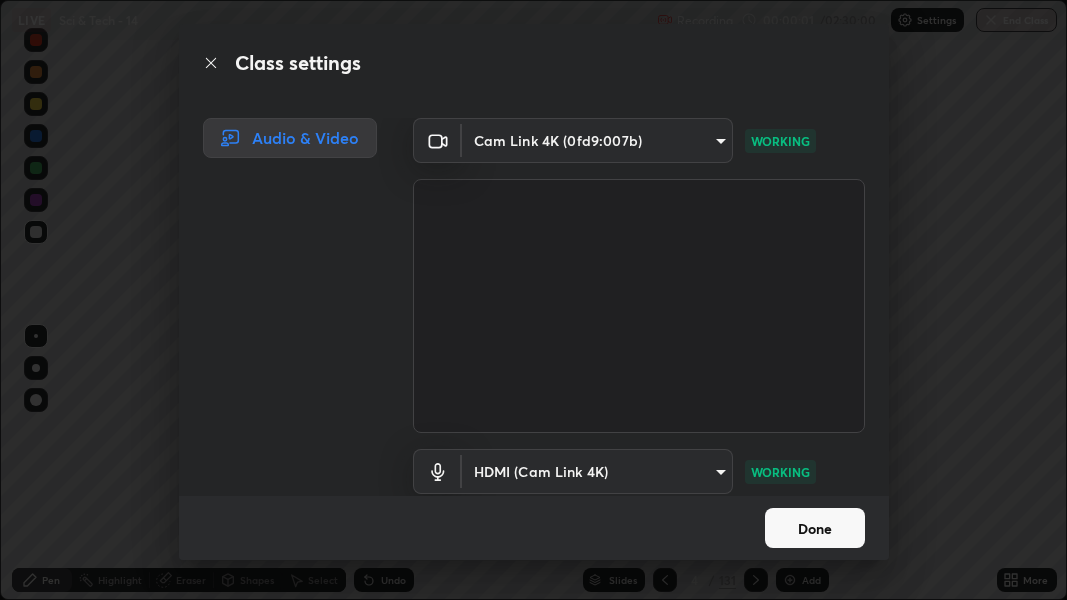 click on "Done" at bounding box center (815, 528) 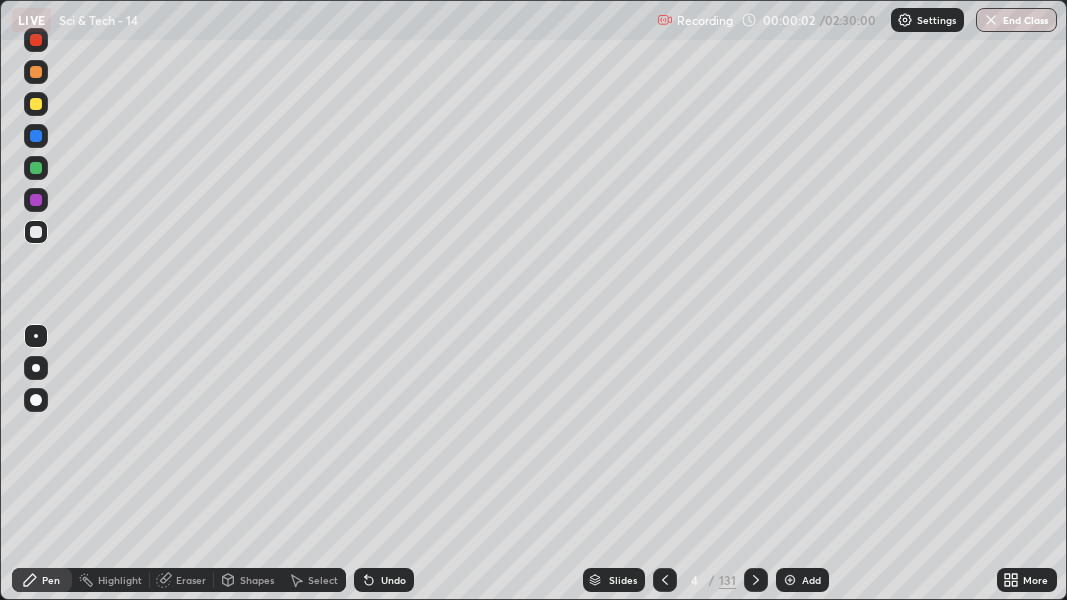click at bounding box center (790, 580) 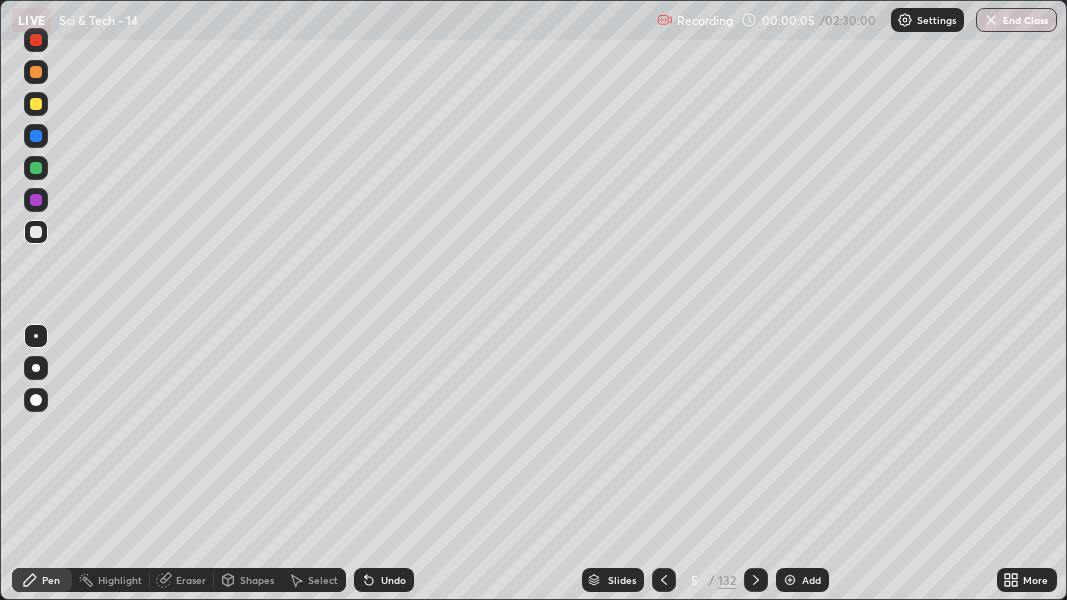 click on "Slides" at bounding box center (622, 580) 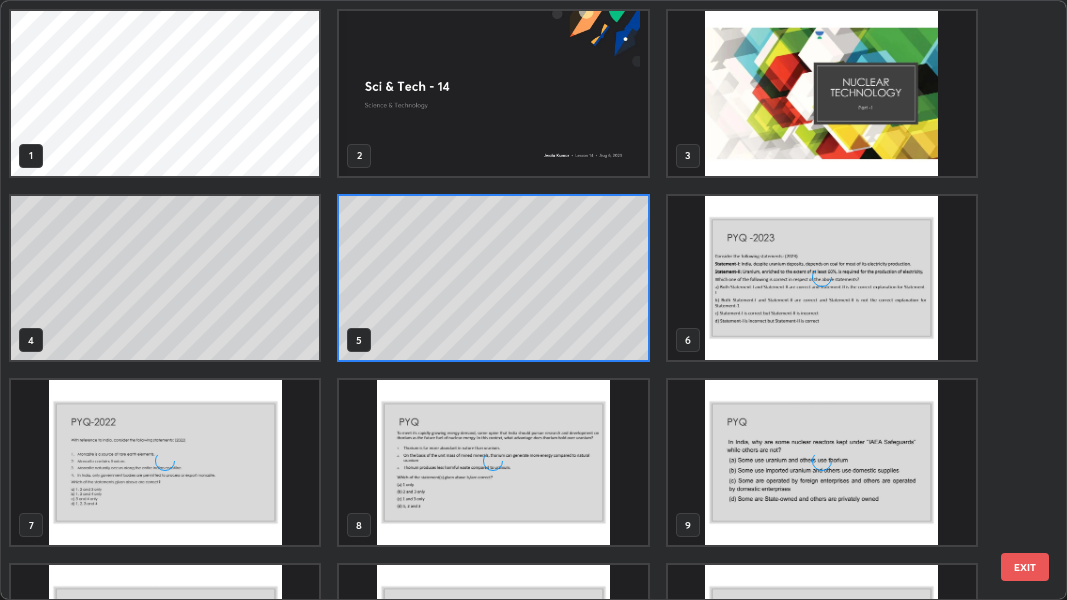 scroll, scrollTop: 6, scrollLeft: 11, axis: both 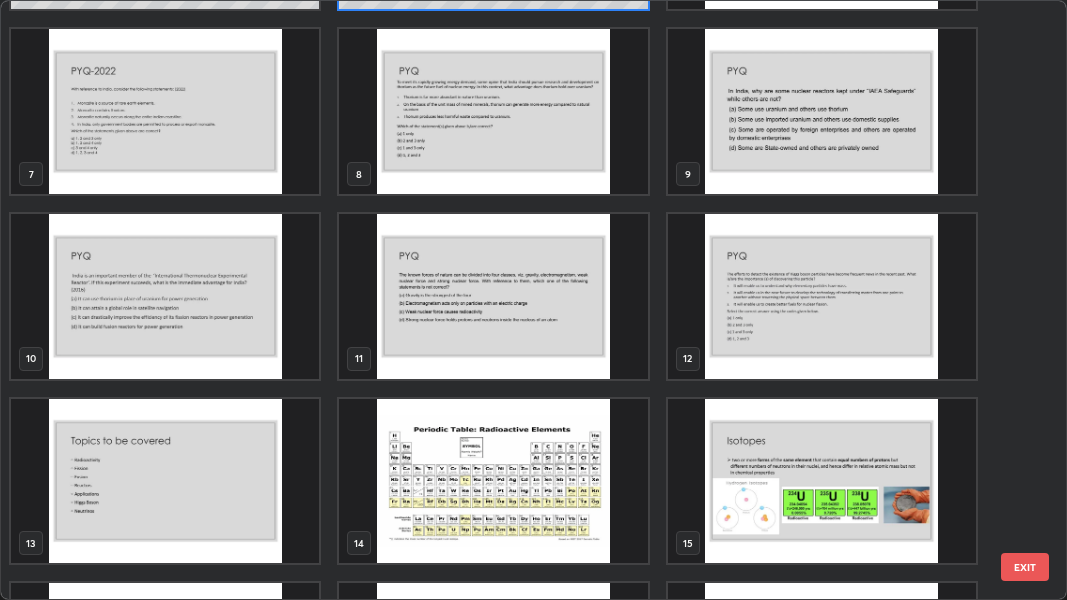 click at bounding box center [165, 296] 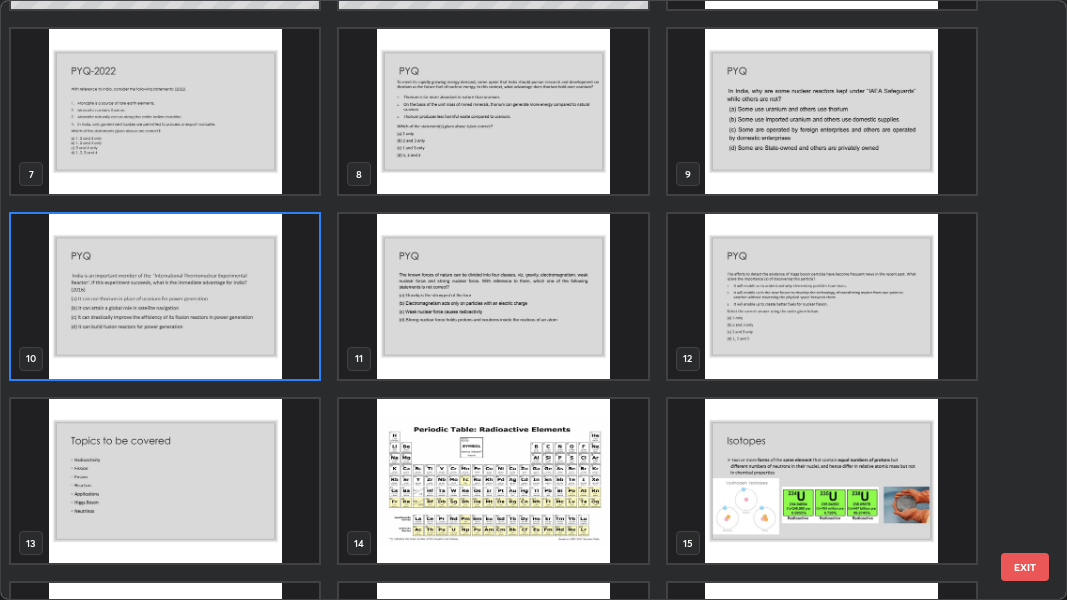 click at bounding box center [165, 296] 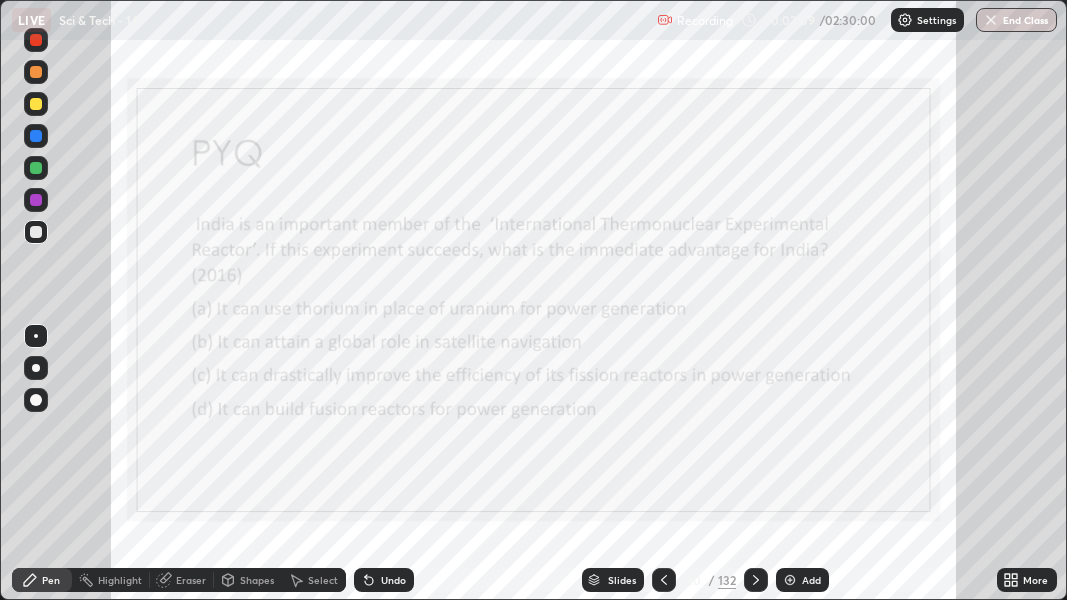 click 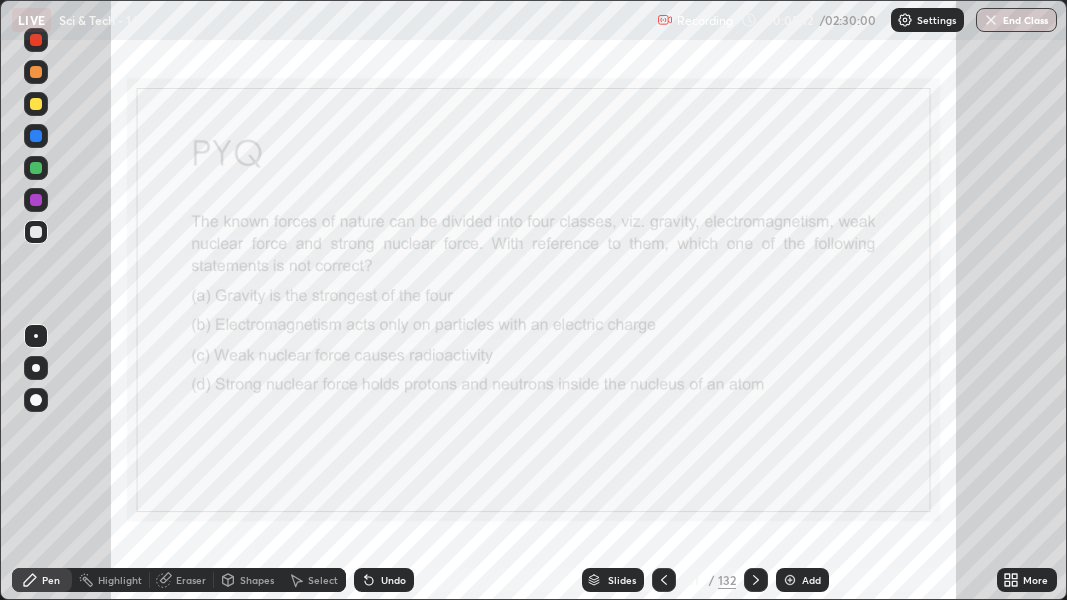 click on "Slides" at bounding box center [622, 580] 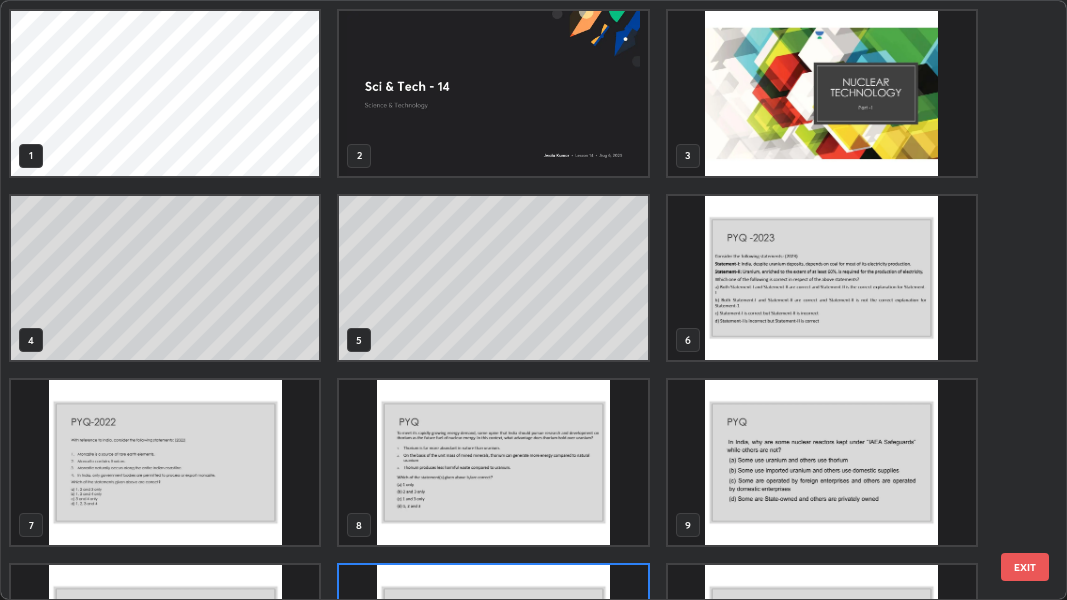 scroll, scrollTop: 140, scrollLeft: 0, axis: vertical 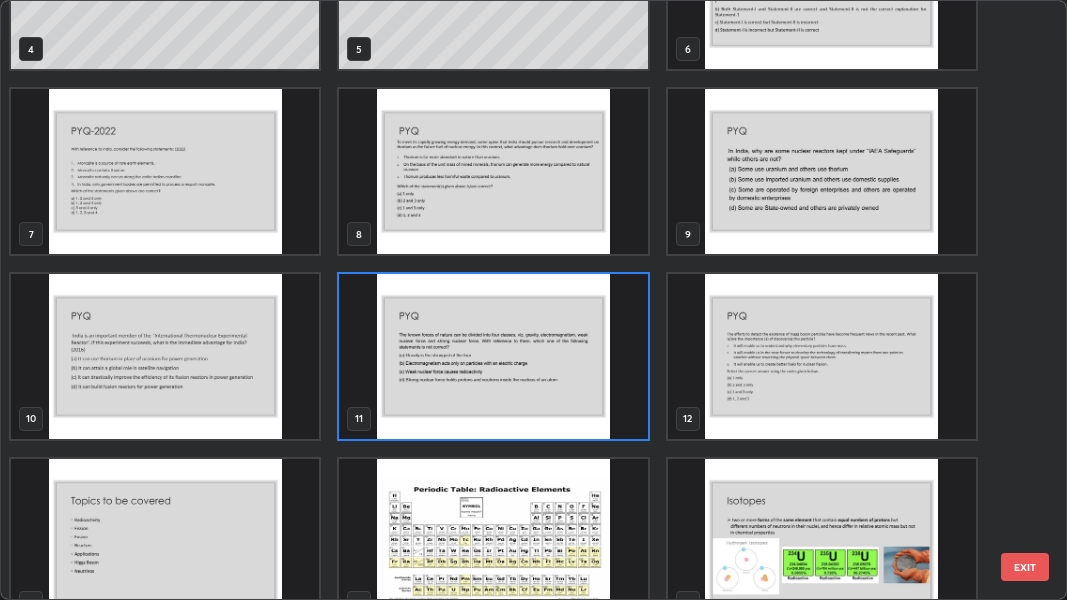 click at bounding box center [822, 356] 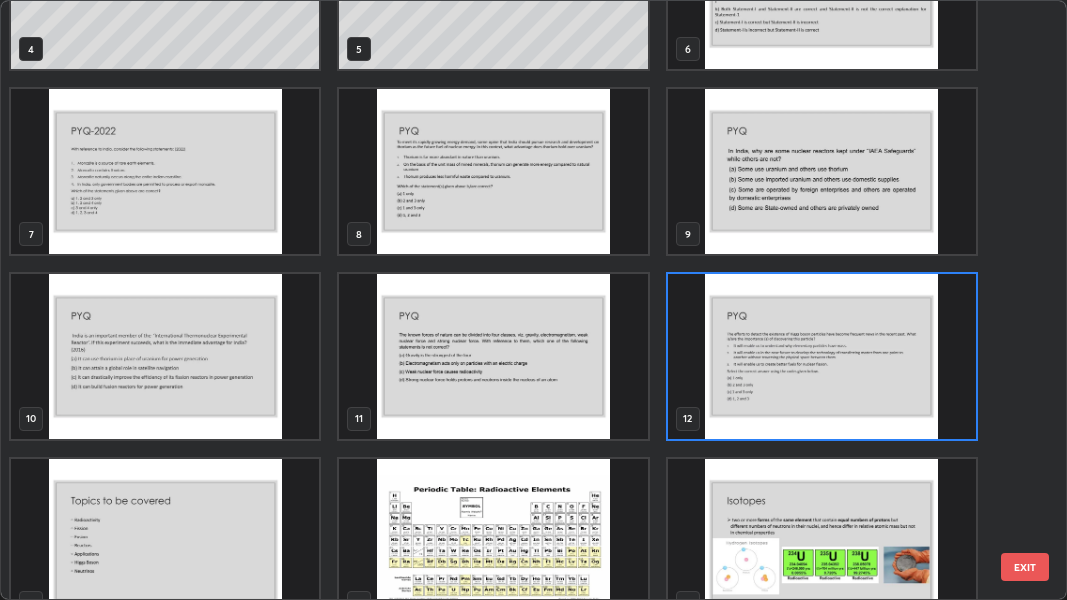click at bounding box center [822, 356] 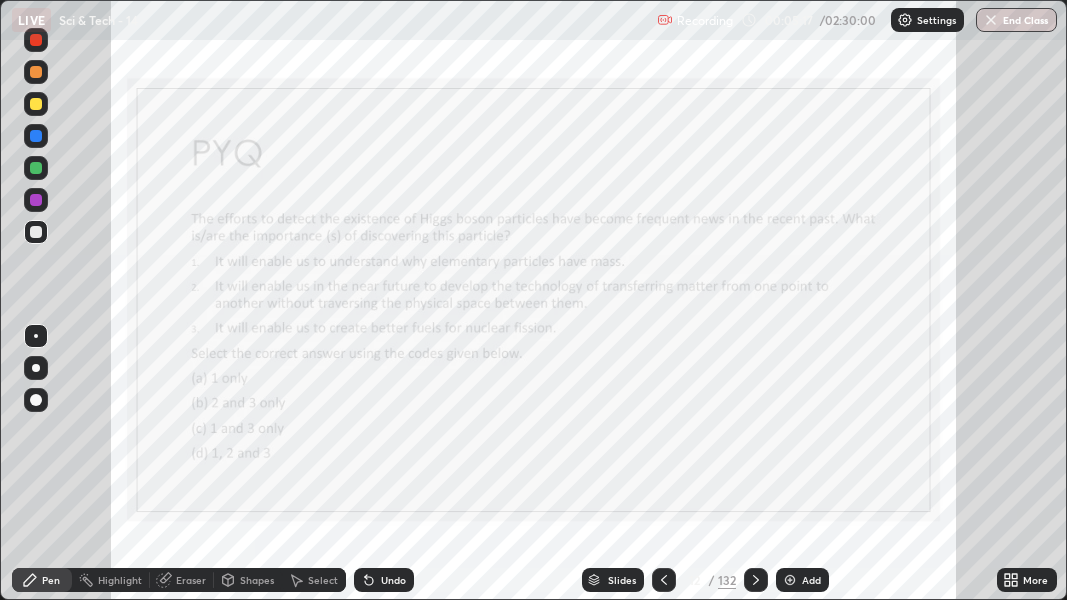 click at bounding box center (822, 356) 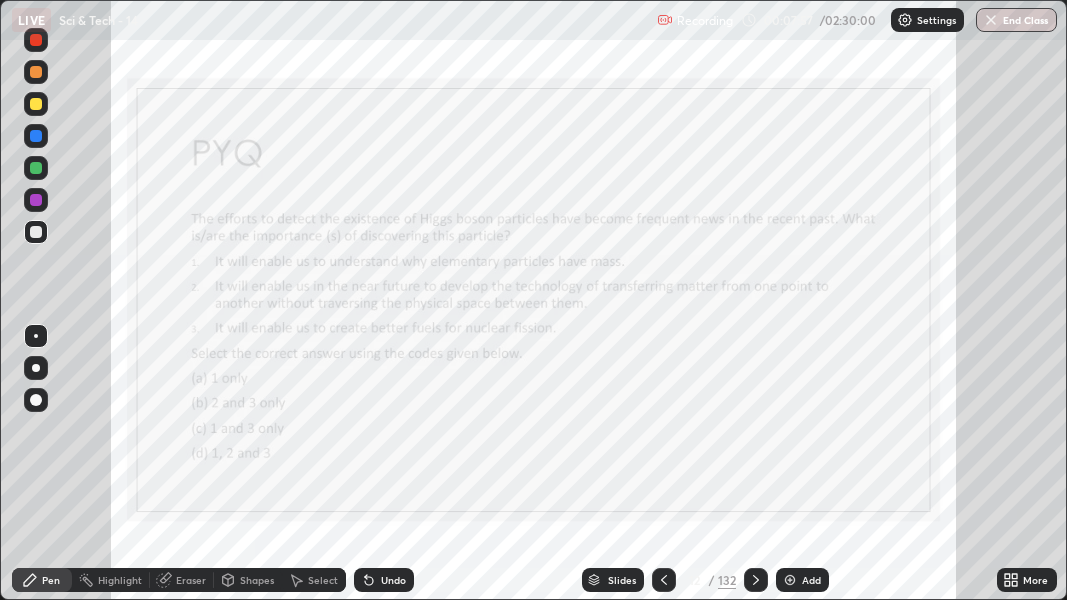 click on "Slides" at bounding box center [622, 580] 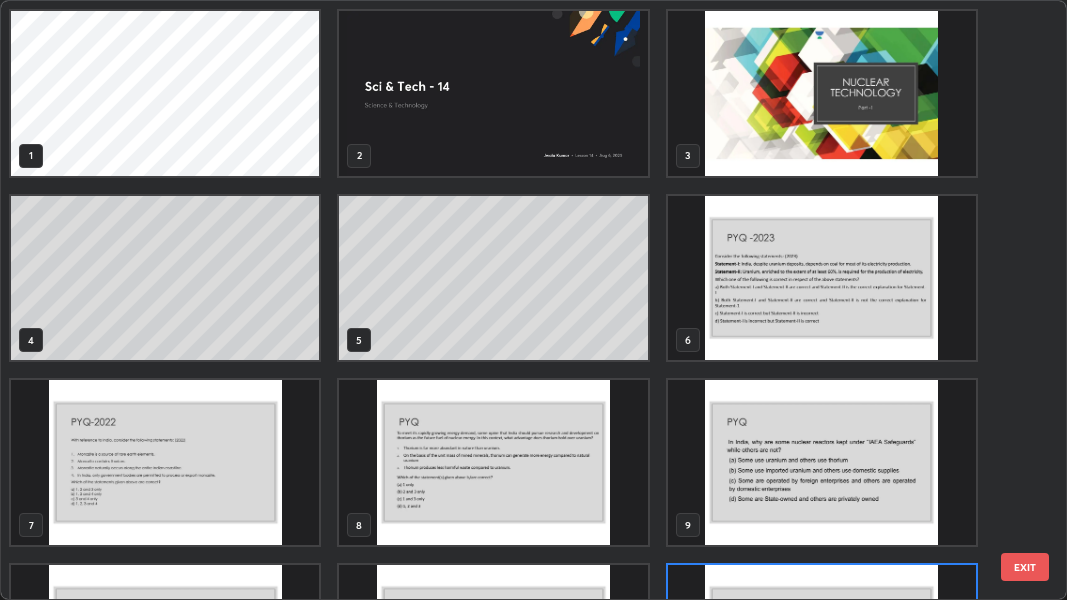 scroll, scrollTop: 140, scrollLeft: 0, axis: vertical 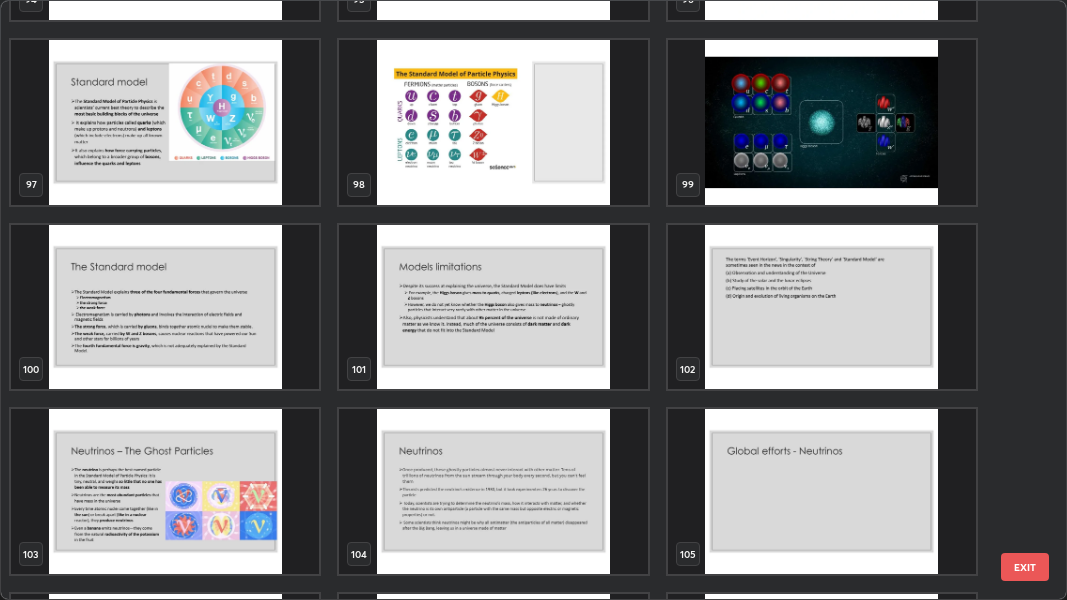 click at bounding box center (822, 307) 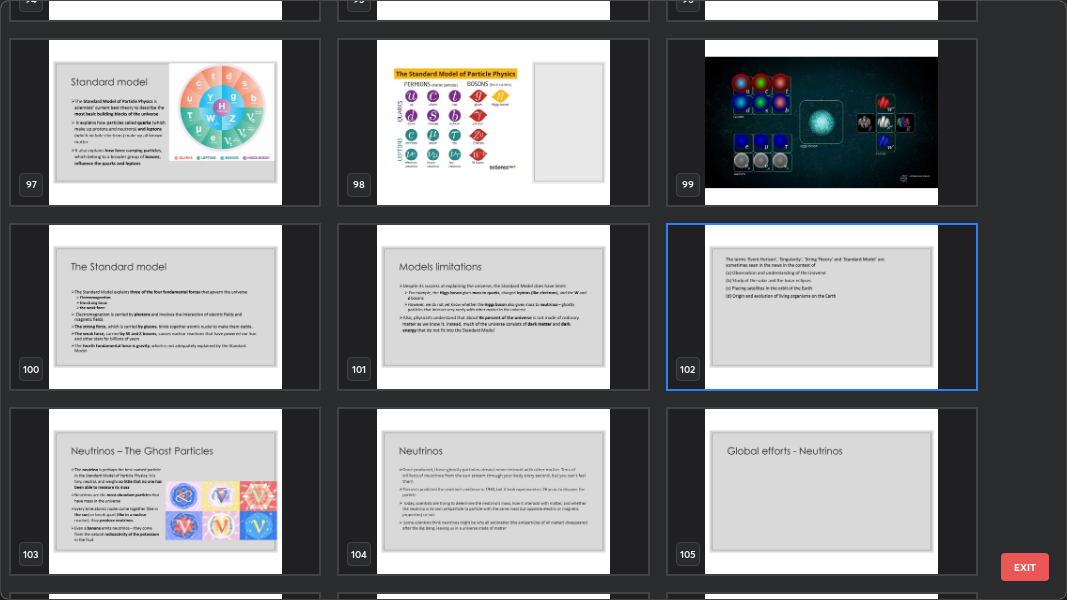 click at bounding box center (822, 307) 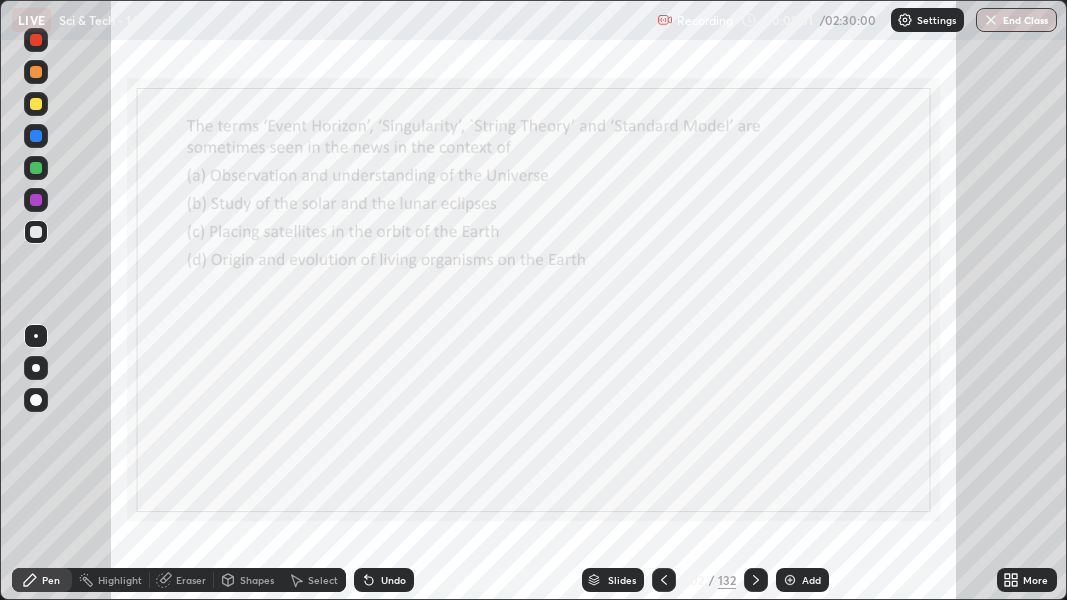 click on "Slides" at bounding box center [622, 580] 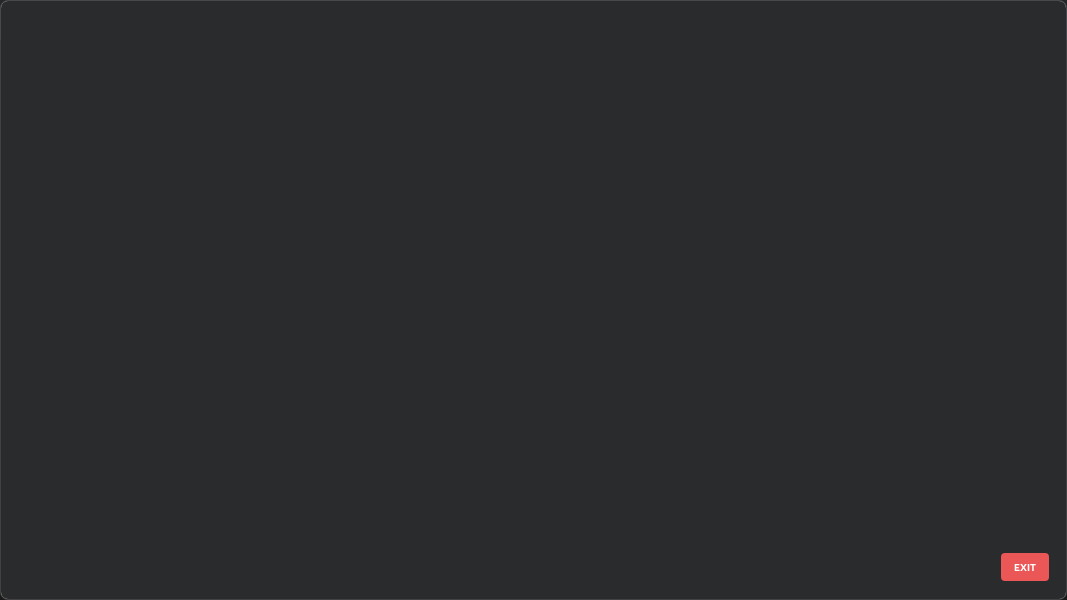 scroll, scrollTop: 592, scrollLeft: 1055, axis: both 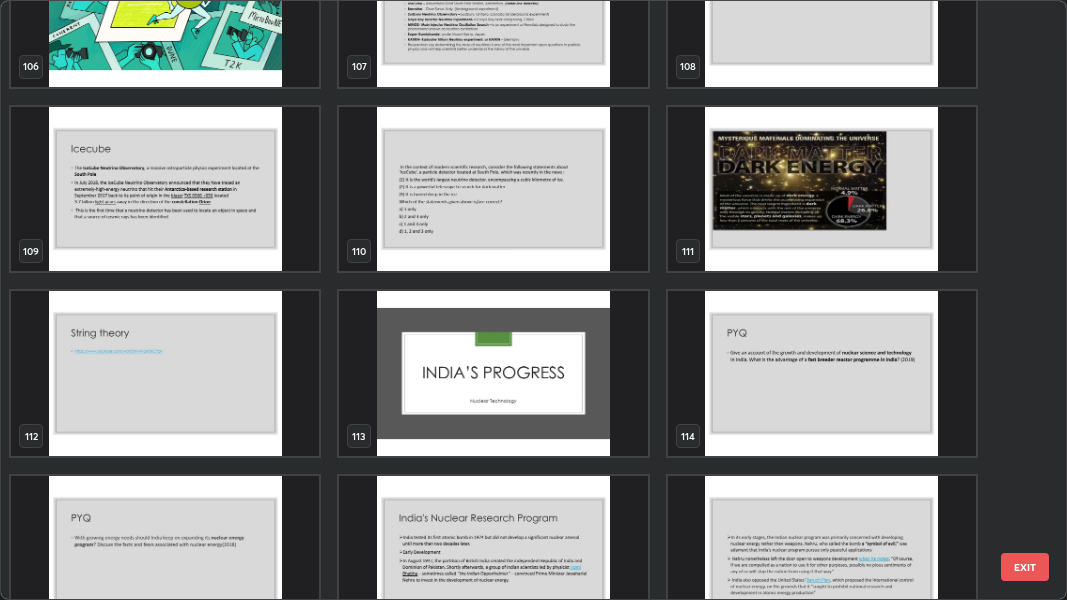 click at bounding box center [494, 189] 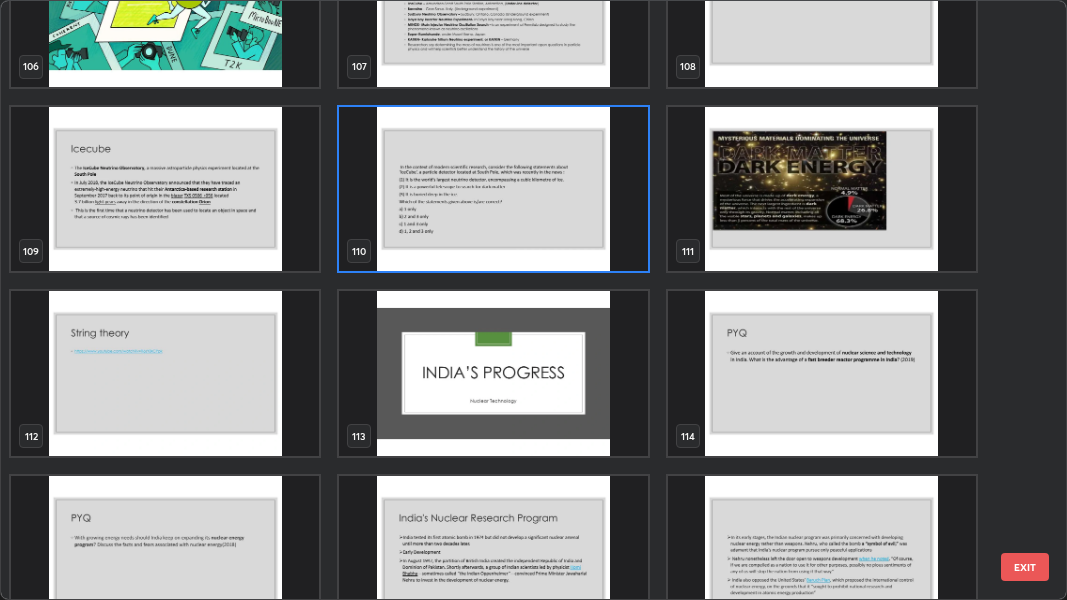 click at bounding box center [494, 189] 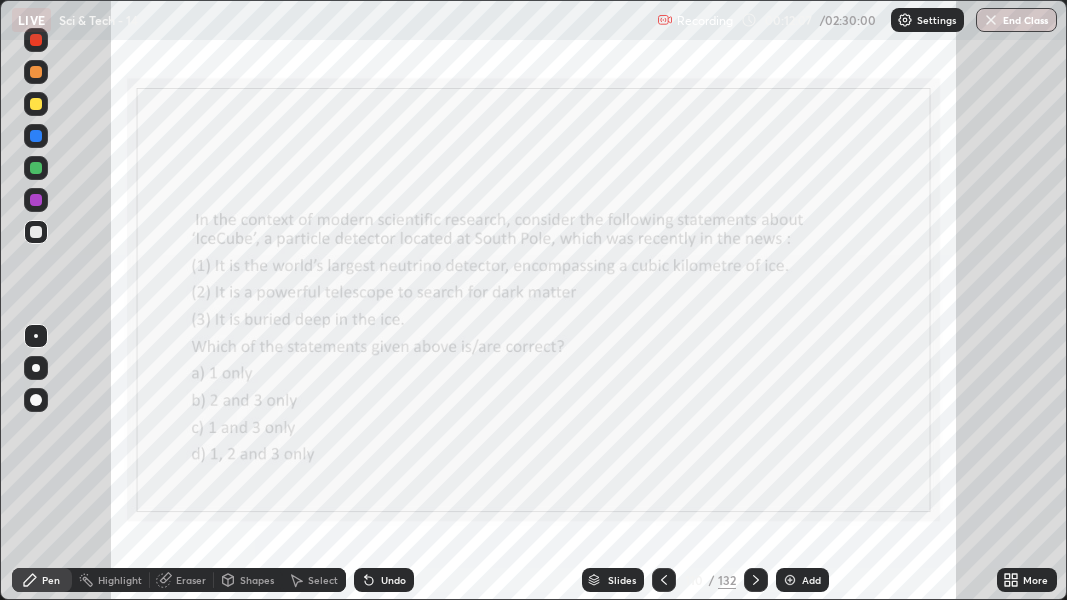 click on "Slides" at bounding box center [622, 580] 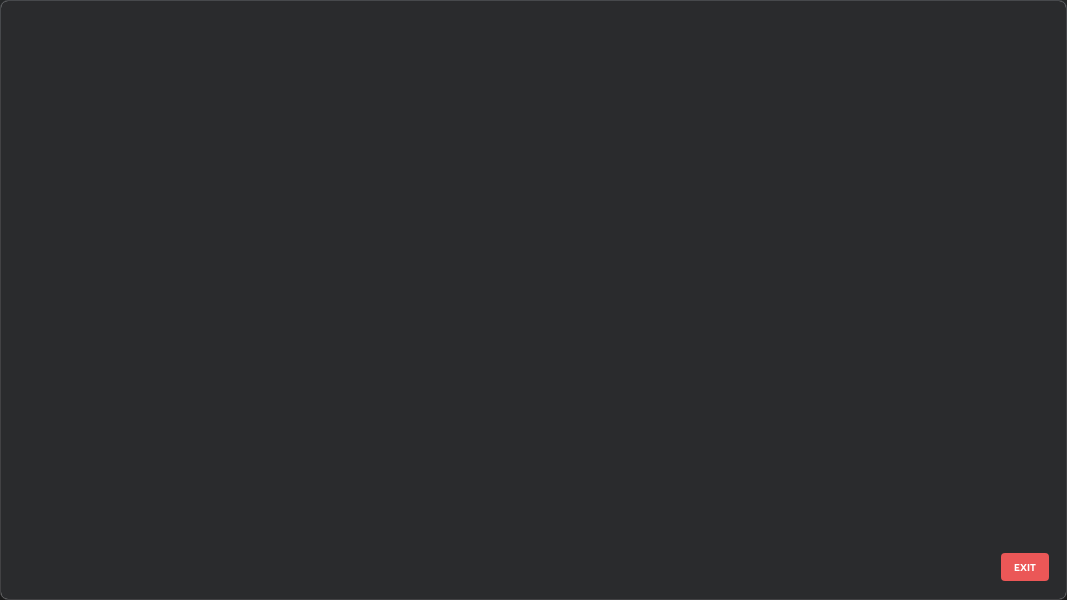 scroll, scrollTop: 6235, scrollLeft: 0, axis: vertical 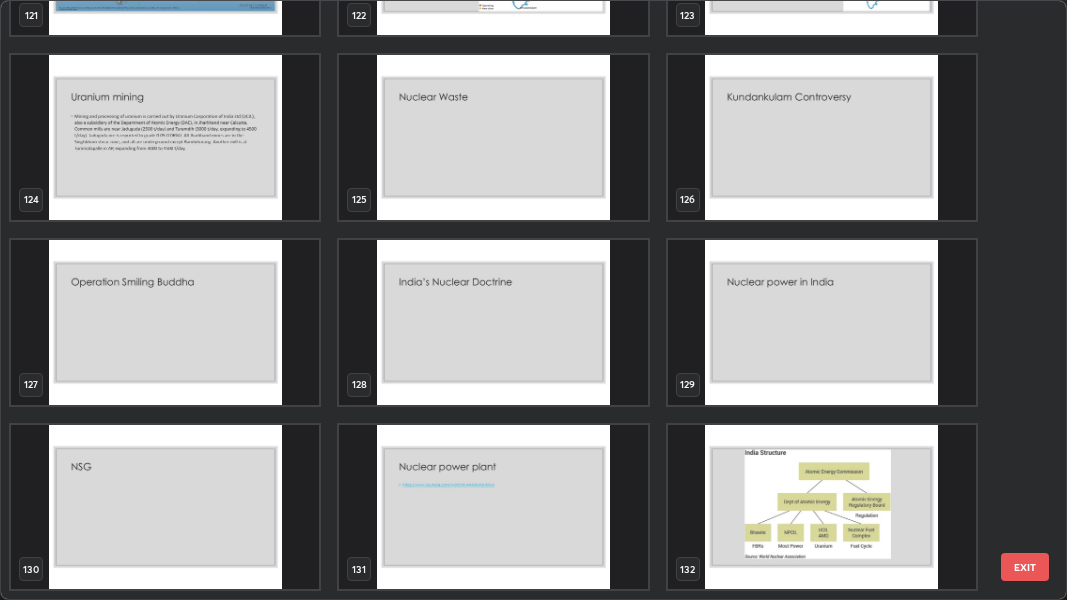 click on "EXIT" at bounding box center [1025, 567] 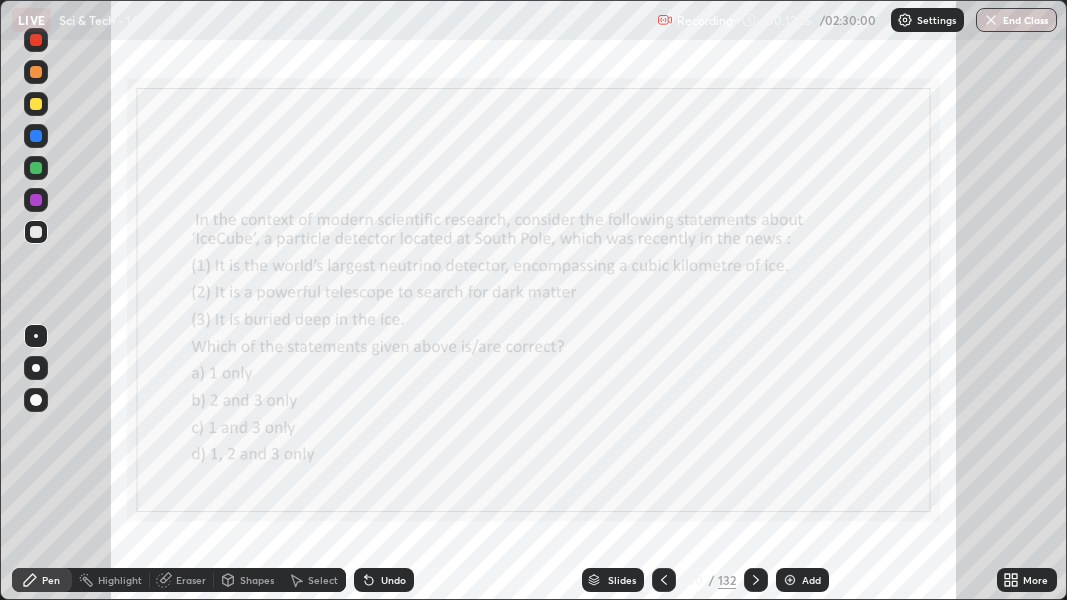click on "Slides" at bounding box center [622, 580] 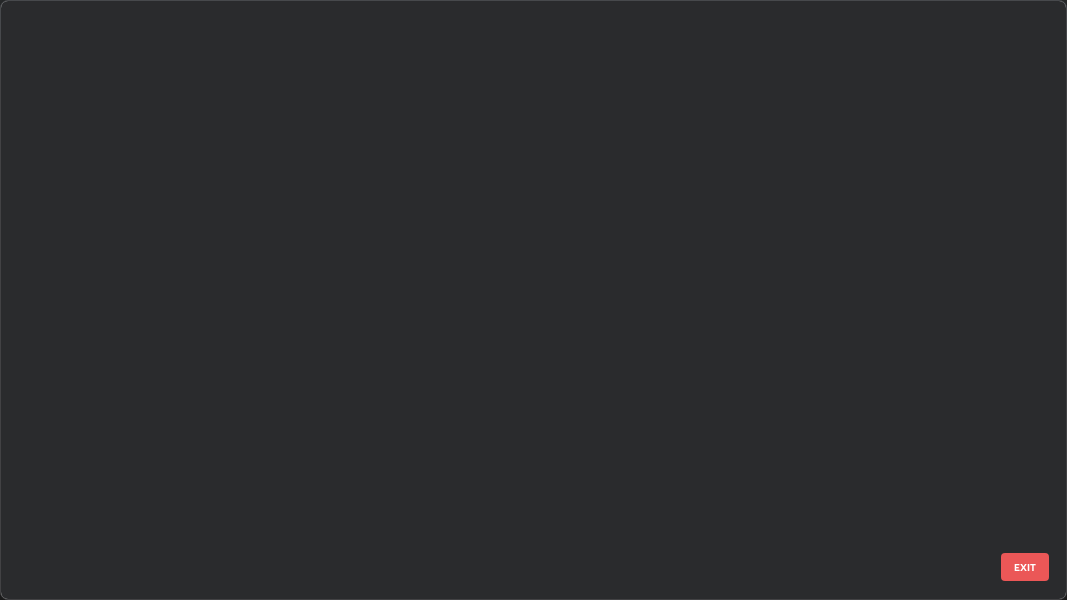 scroll, scrollTop: 6235, scrollLeft: 0, axis: vertical 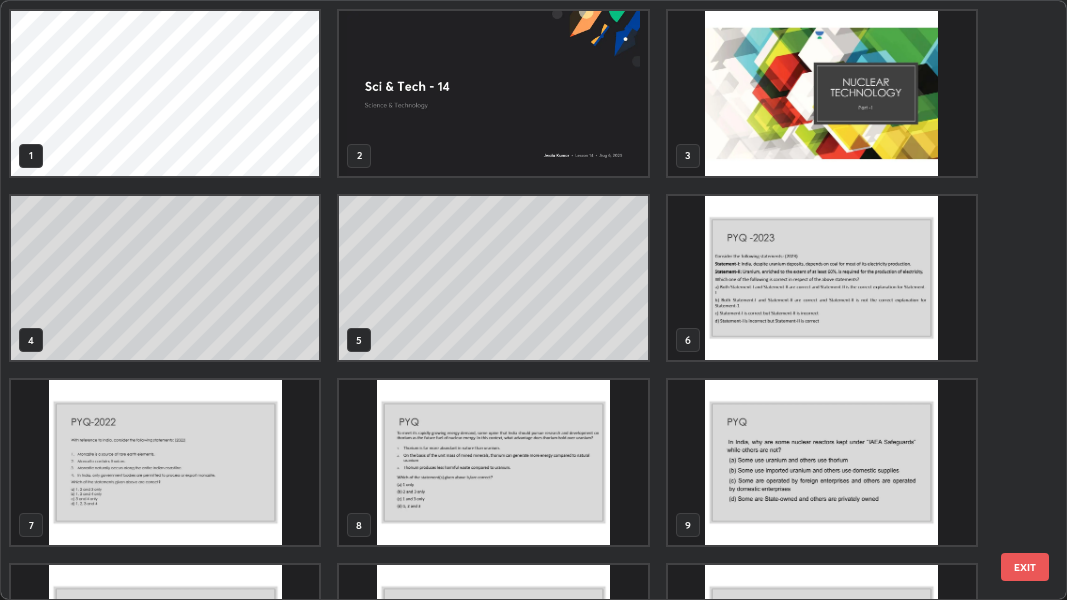 click at bounding box center (494, 93) 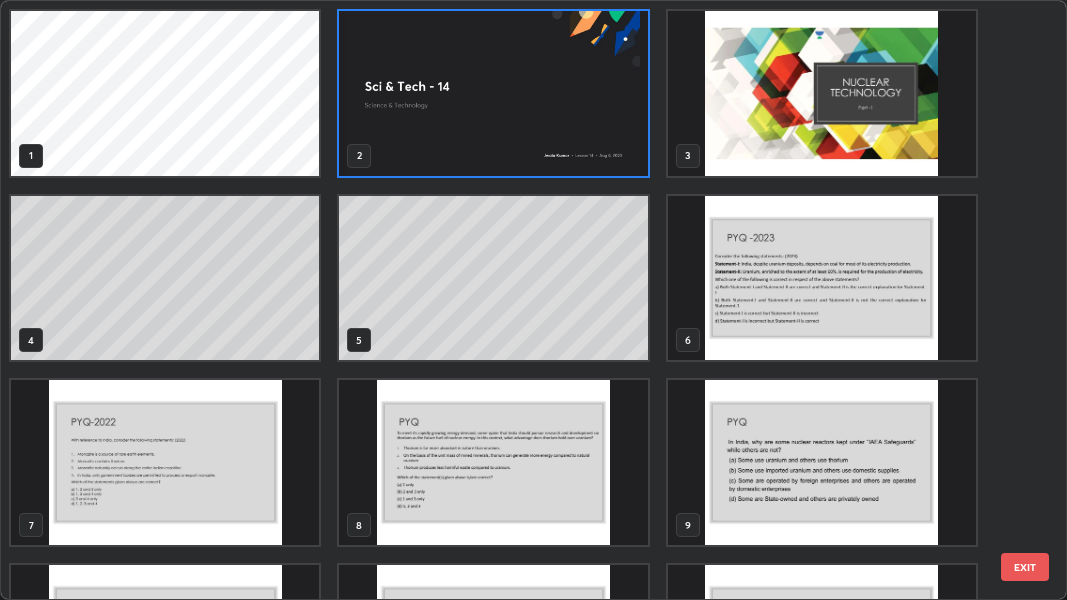 click at bounding box center [494, 93] 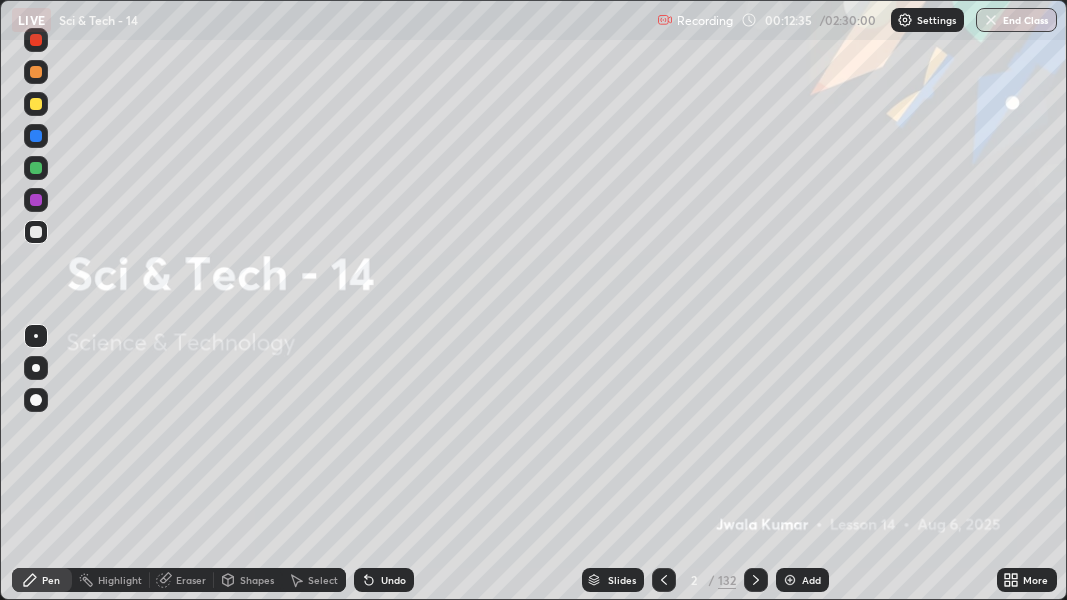 click on "Add" at bounding box center [802, 580] 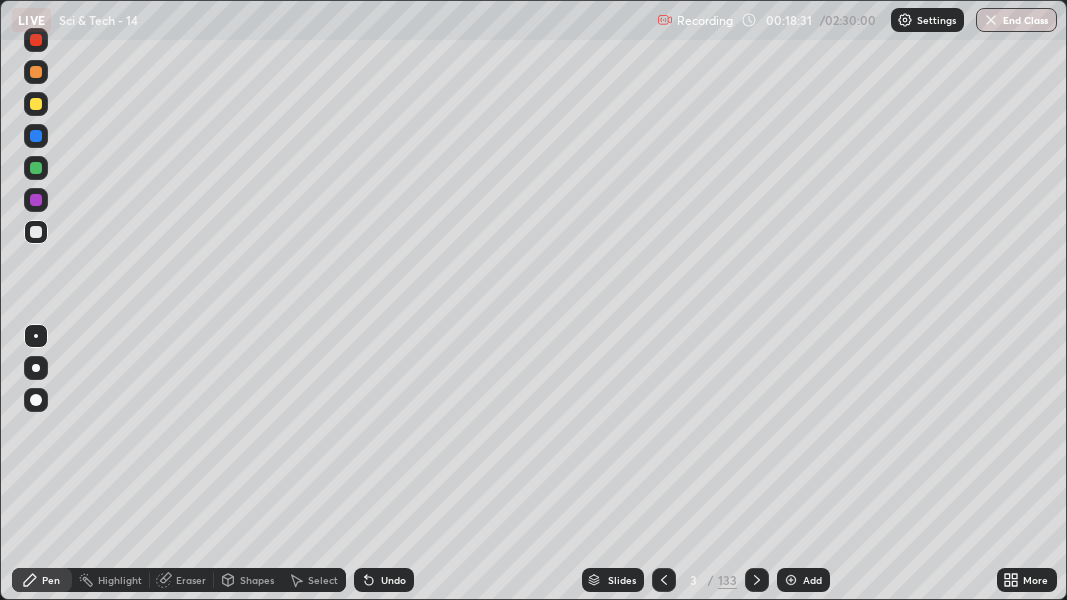 click 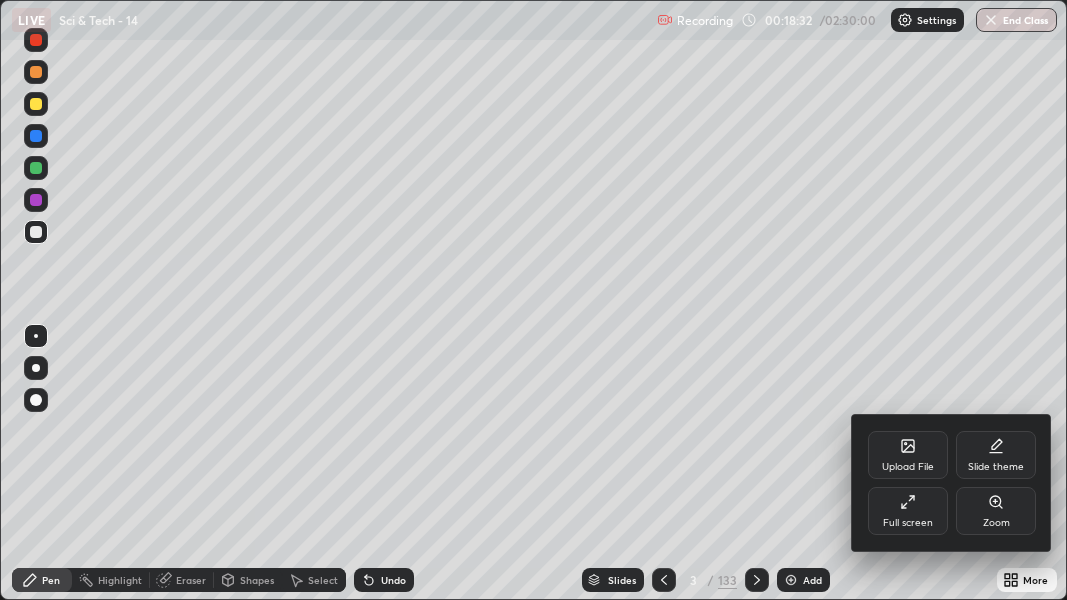 click on "Full screen" at bounding box center (908, 523) 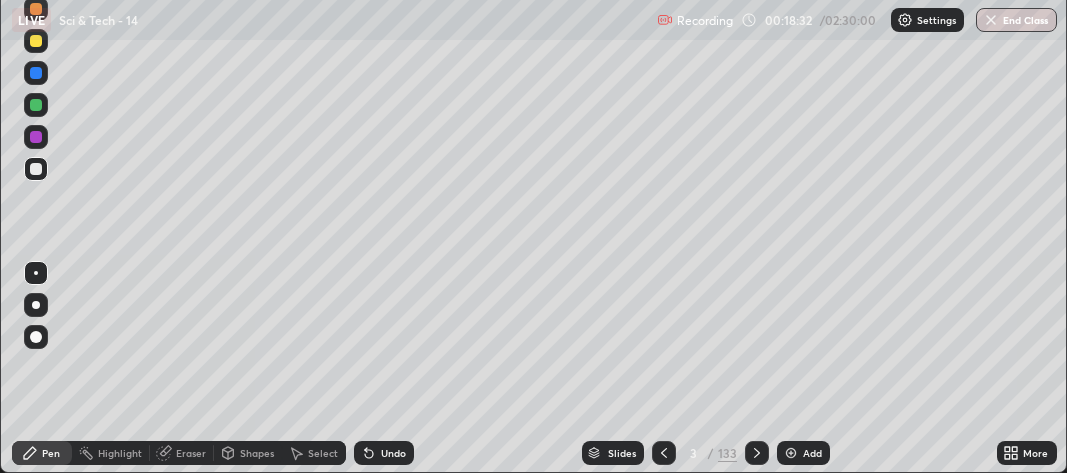 scroll, scrollTop: 473, scrollLeft: 1067, axis: both 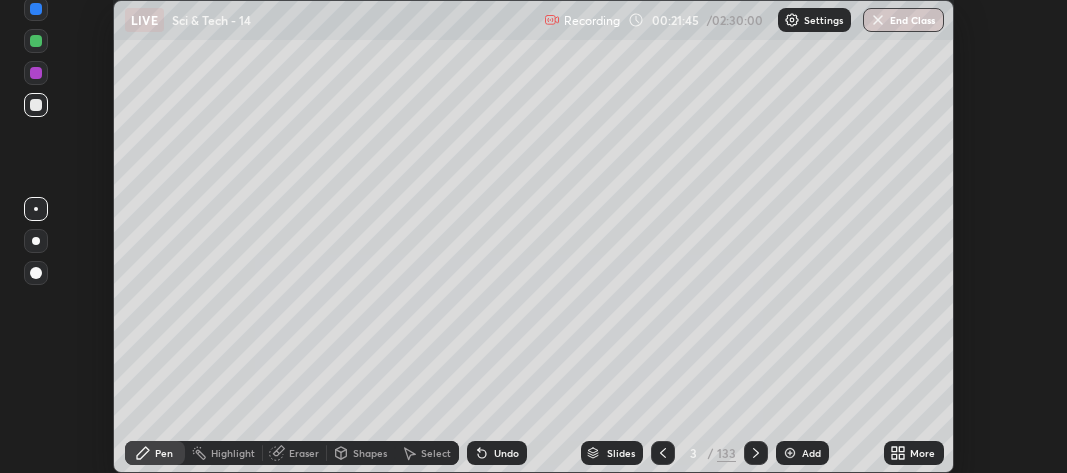 click on "More" at bounding box center (914, 453) 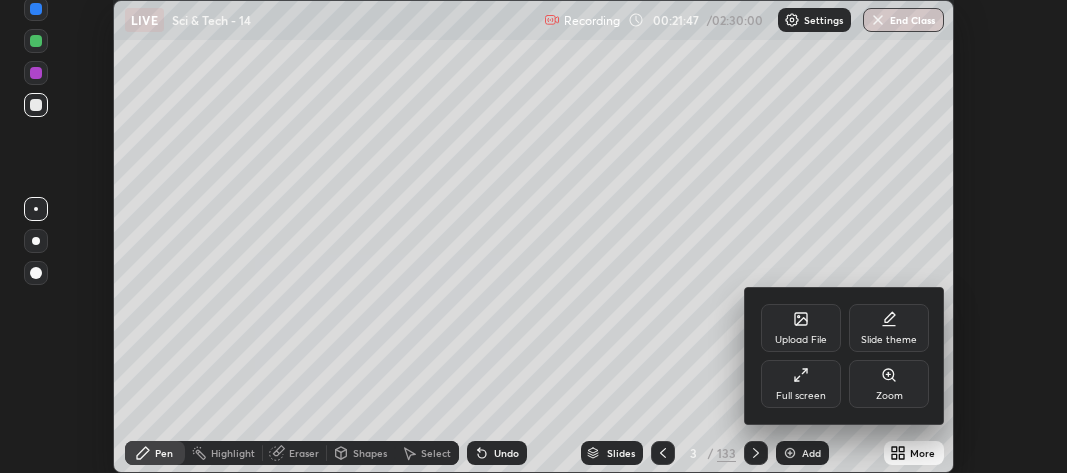 click on "Full screen" at bounding box center (801, 384) 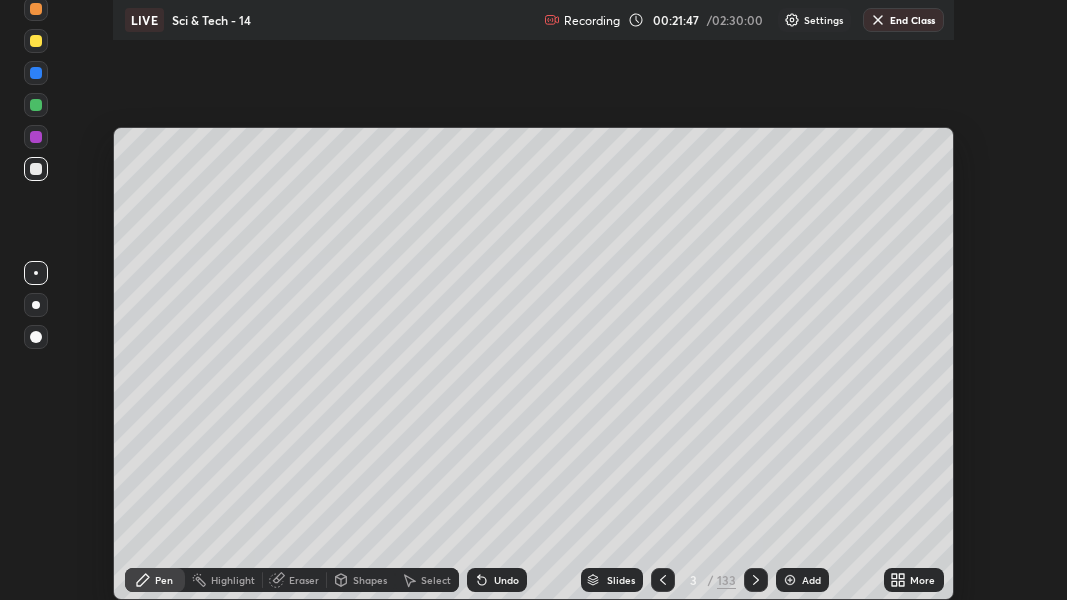 scroll, scrollTop: 99399, scrollLeft: 98932, axis: both 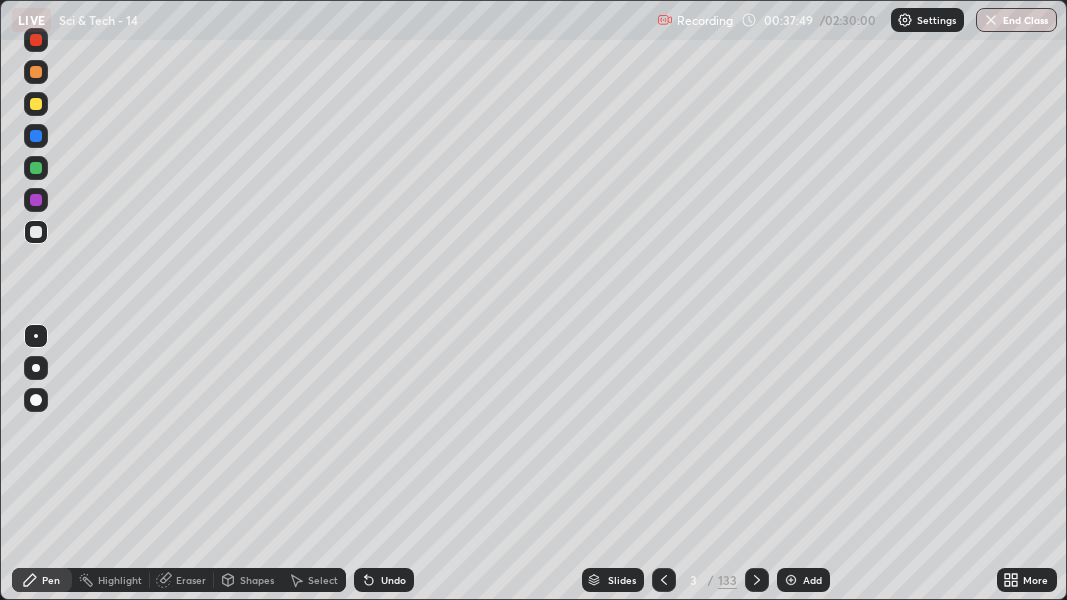 click on "Add" at bounding box center (812, 580) 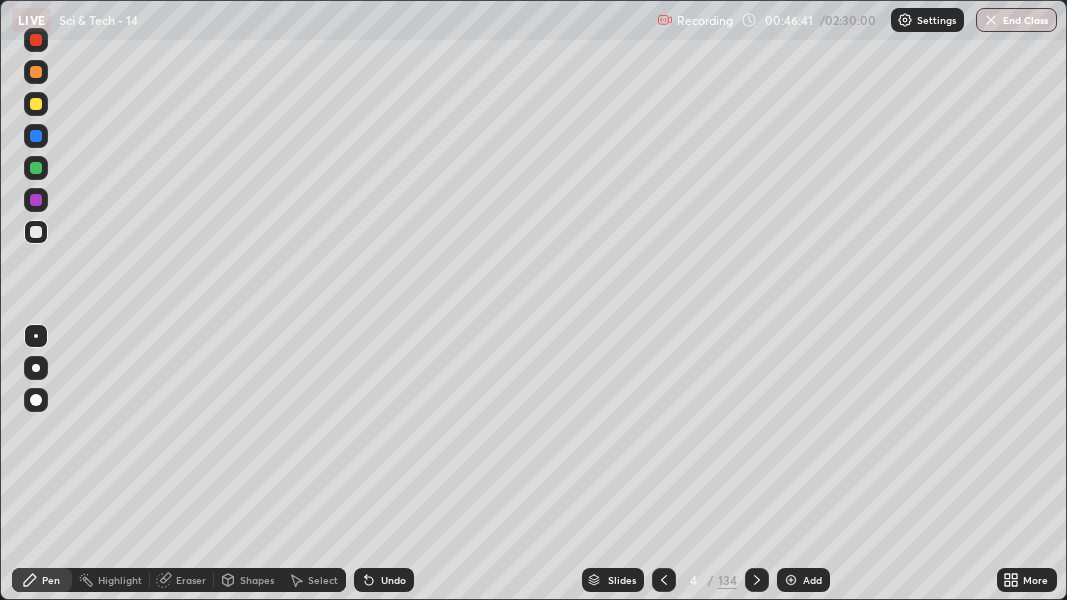 click on "Undo" at bounding box center [393, 580] 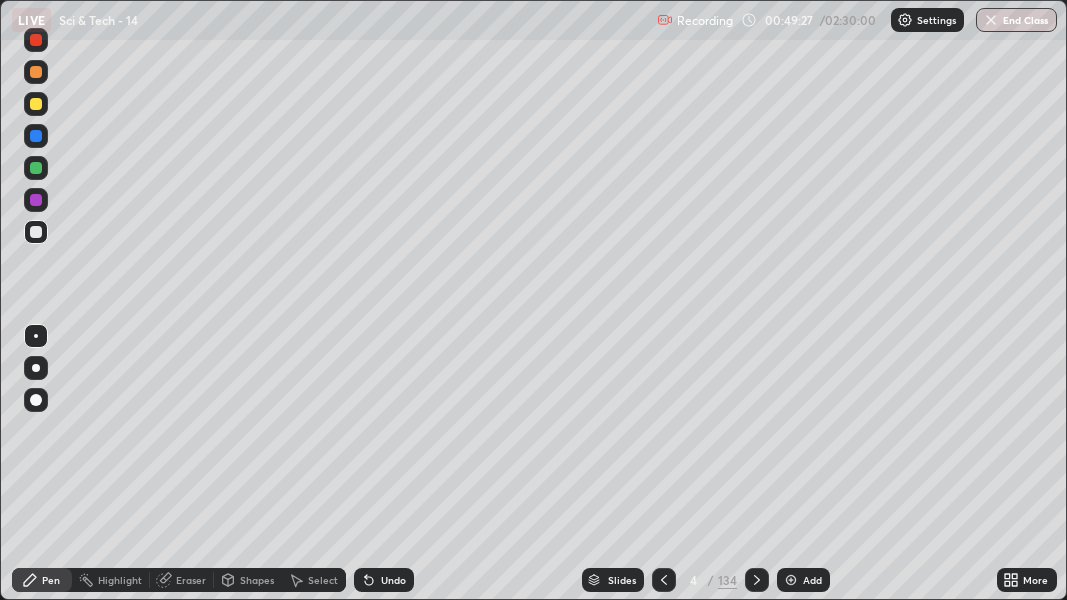click at bounding box center (36, 104) 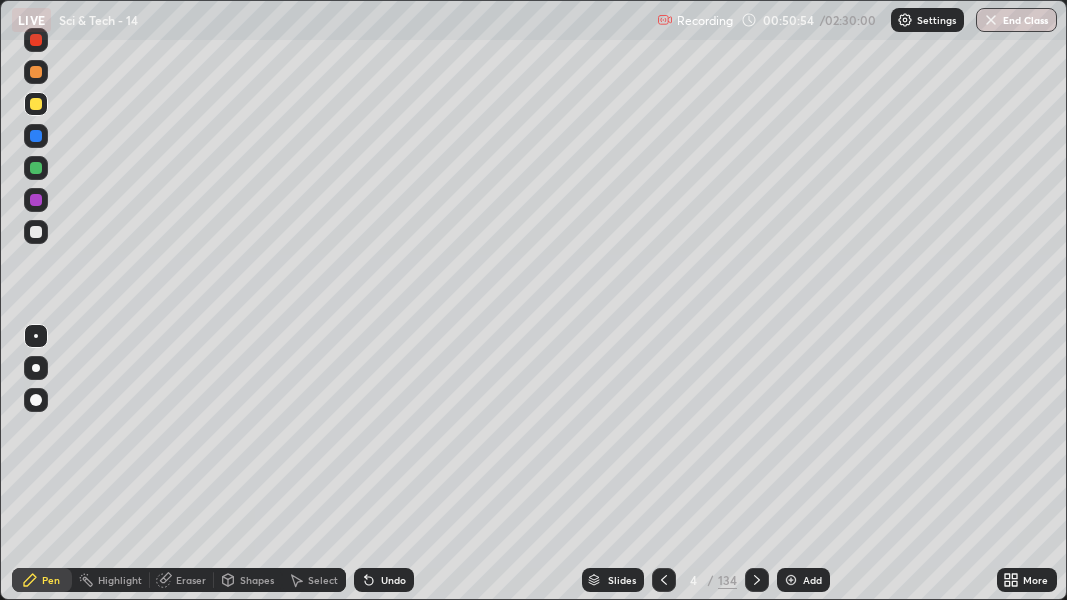 click at bounding box center [791, 580] 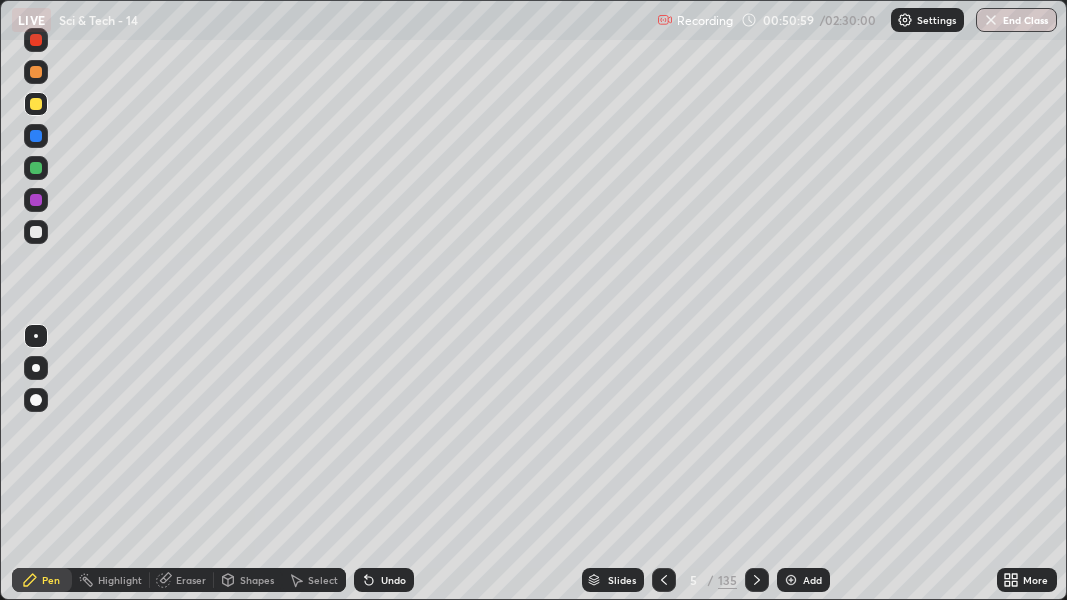 click 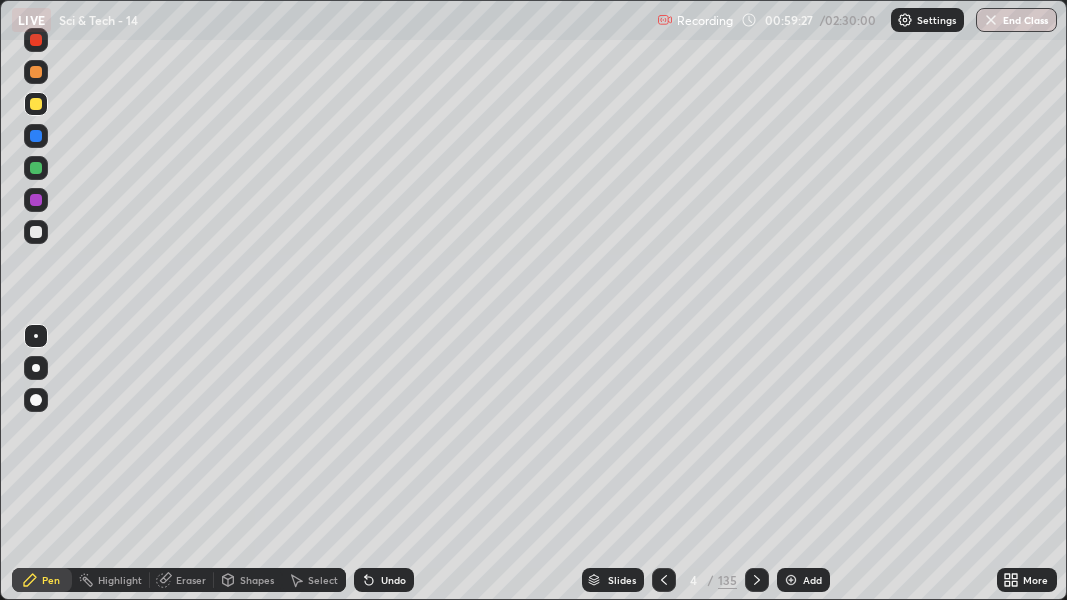click at bounding box center (791, 580) 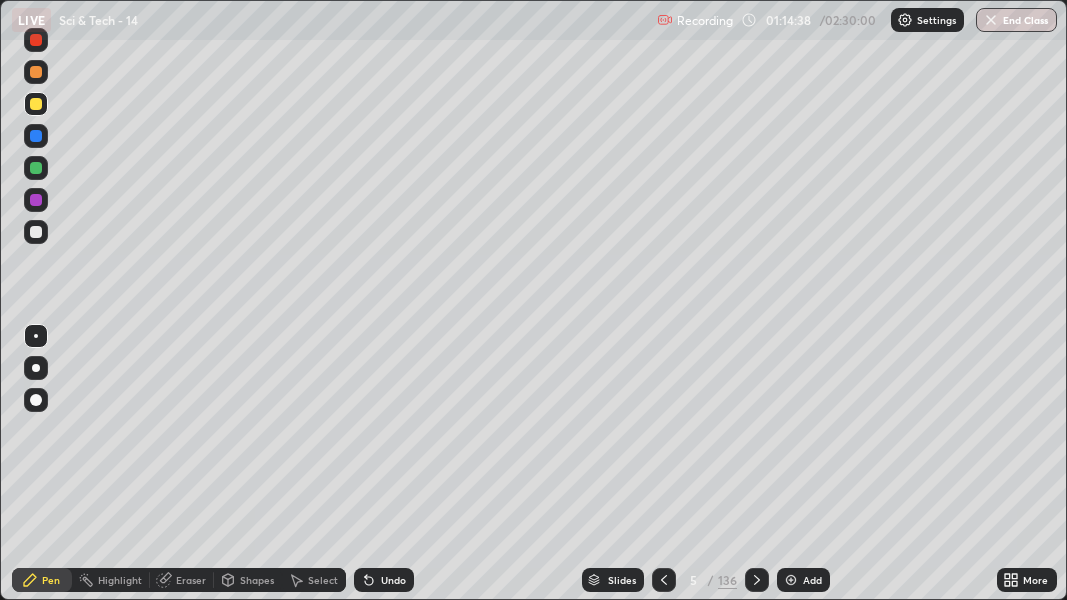 click on "Add" at bounding box center (812, 580) 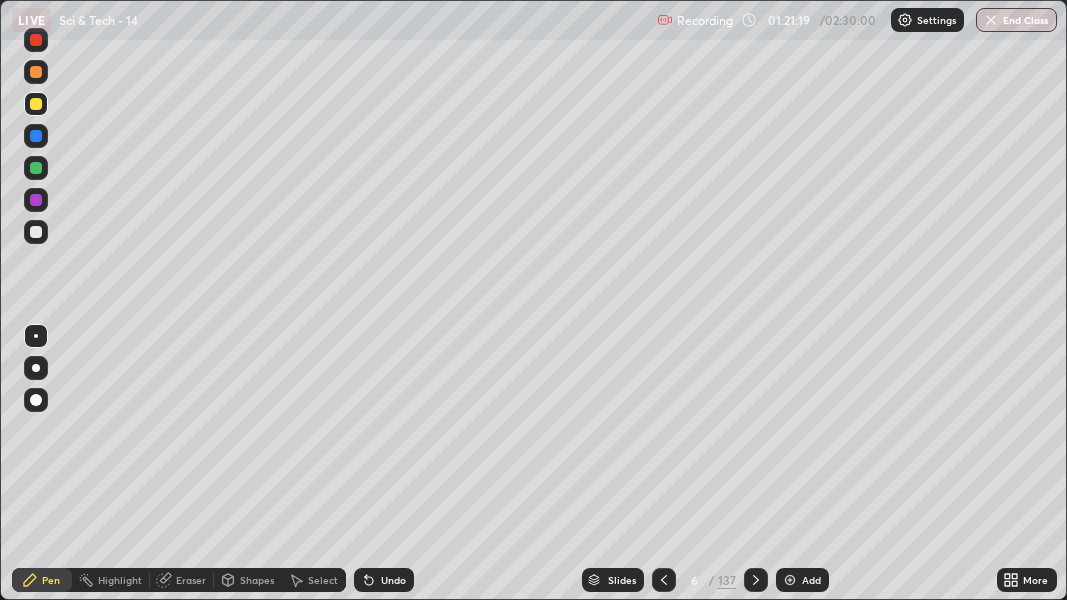 click at bounding box center [36, 232] 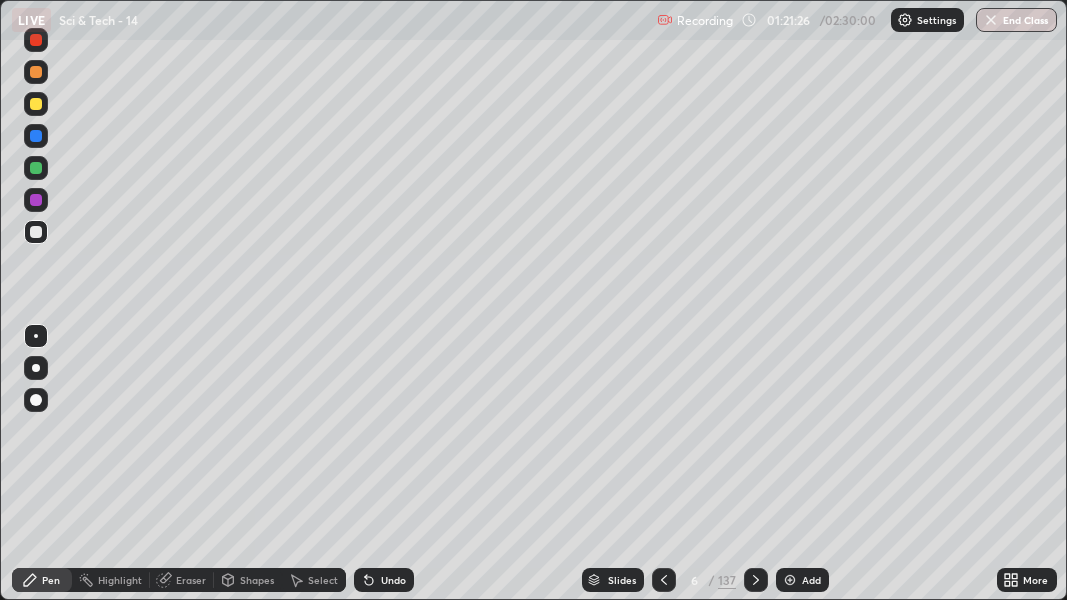 click on "Slides 6 / 137 Add" at bounding box center [705, 580] 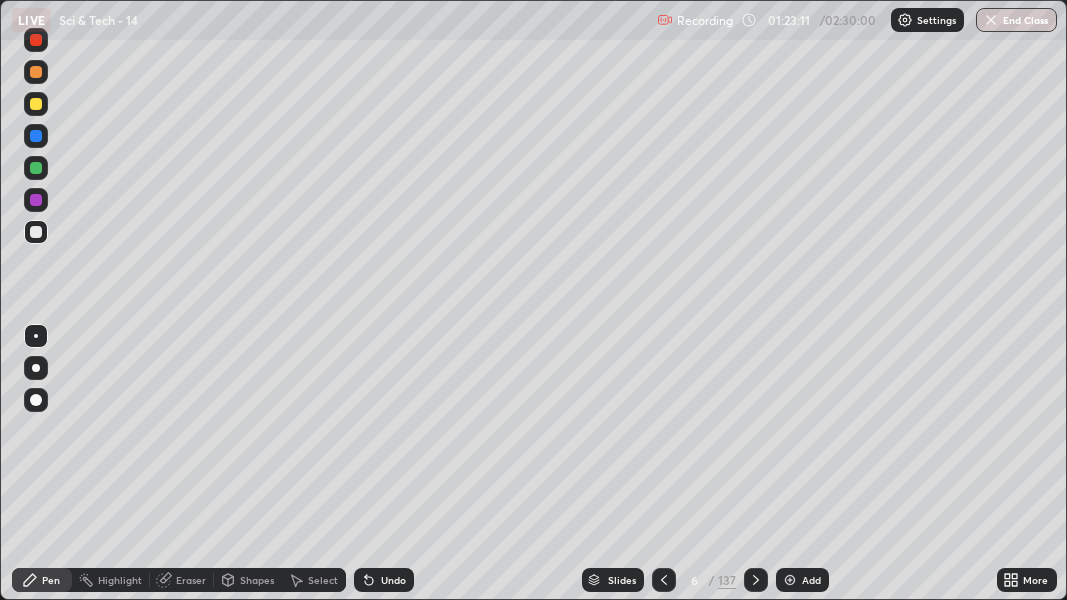 click on "Slides 6 / 137 Add" at bounding box center (705, 580) 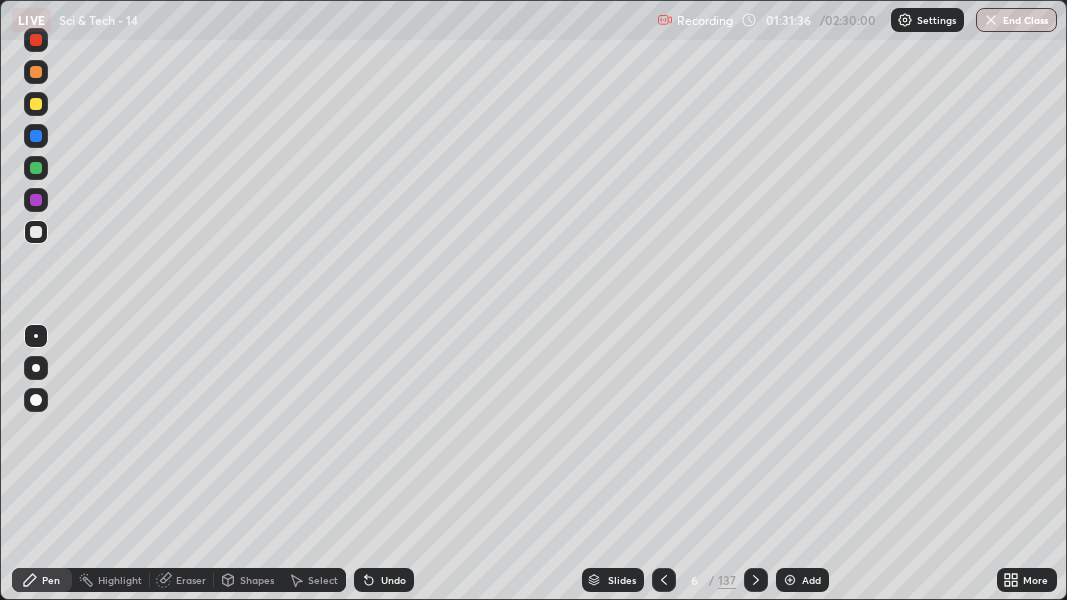 click on "Add" at bounding box center (802, 580) 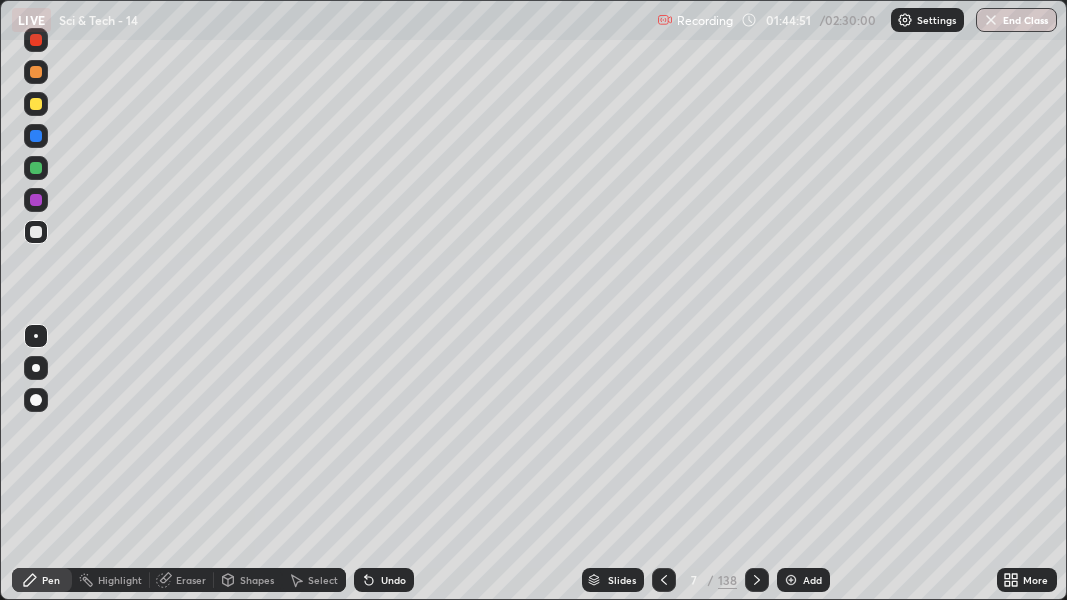 click on "Add" at bounding box center [812, 580] 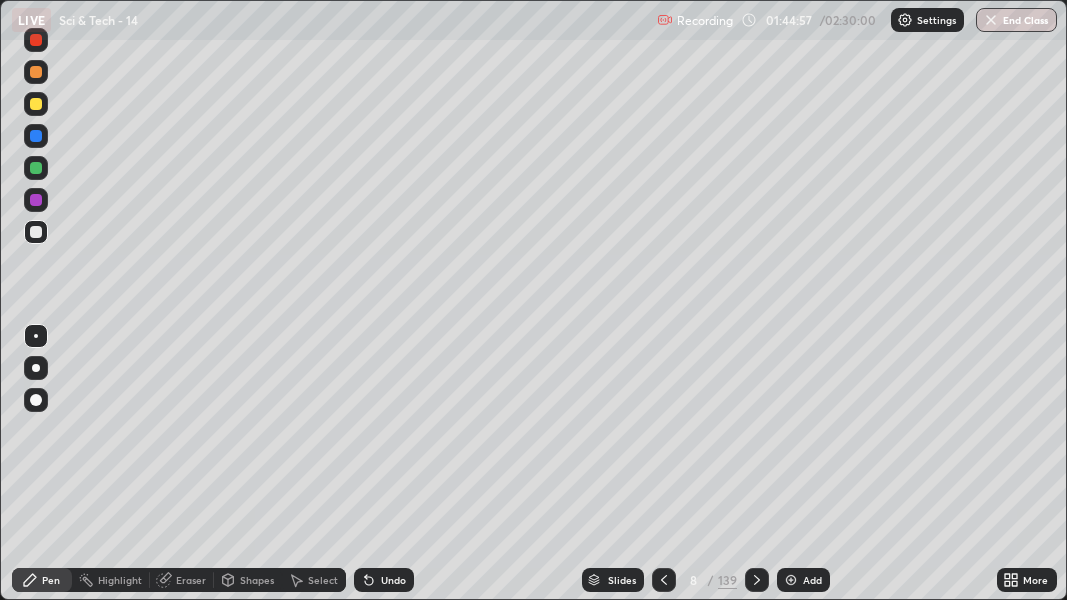 click on "Undo" at bounding box center (393, 580) 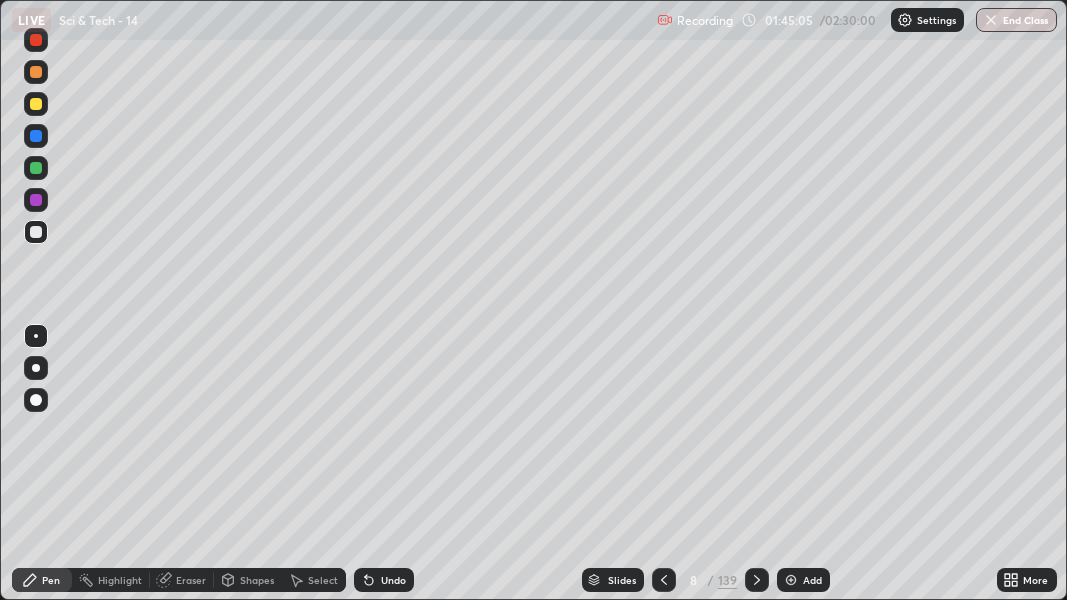 click on "Undo" at bounding box center [393, 580] 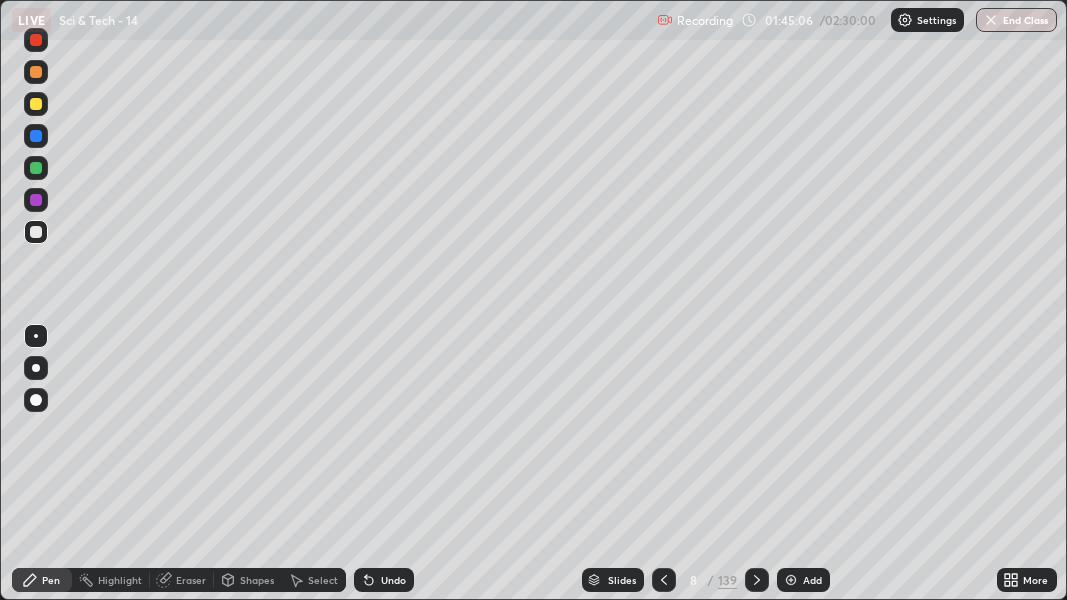 click on "Undo" at bounding box center [384, 580] 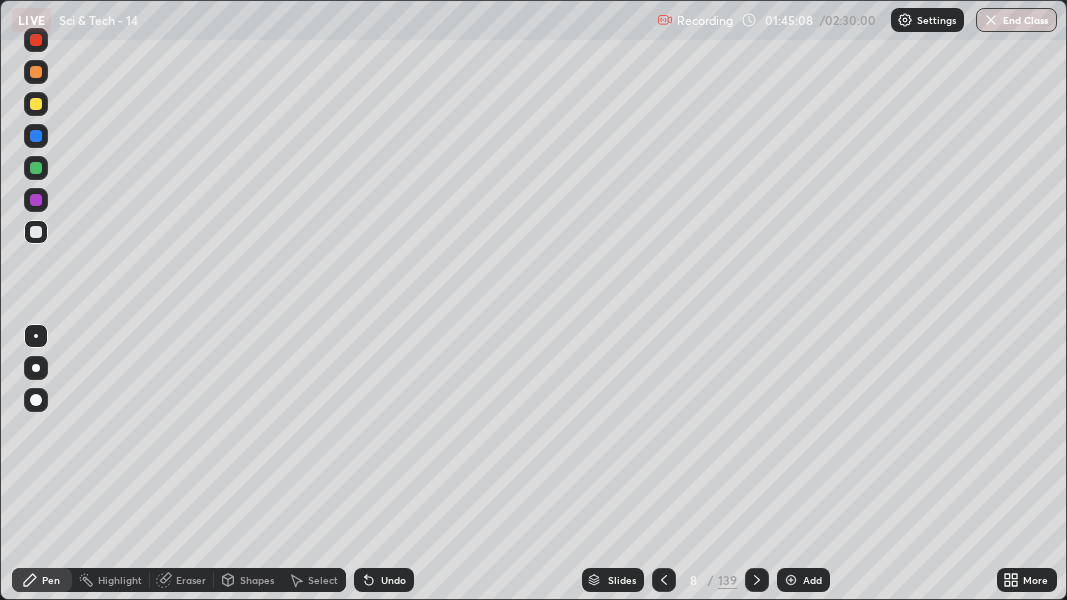 click on "Undo" at bounding box center [393, 580] 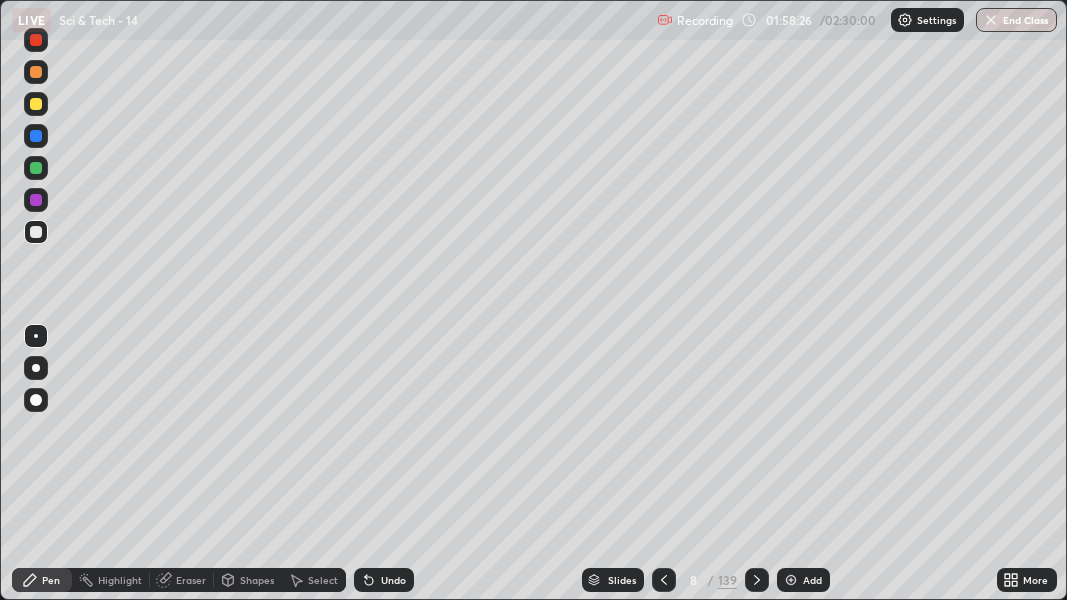 click on "Add" at bounding box center (803, 580) 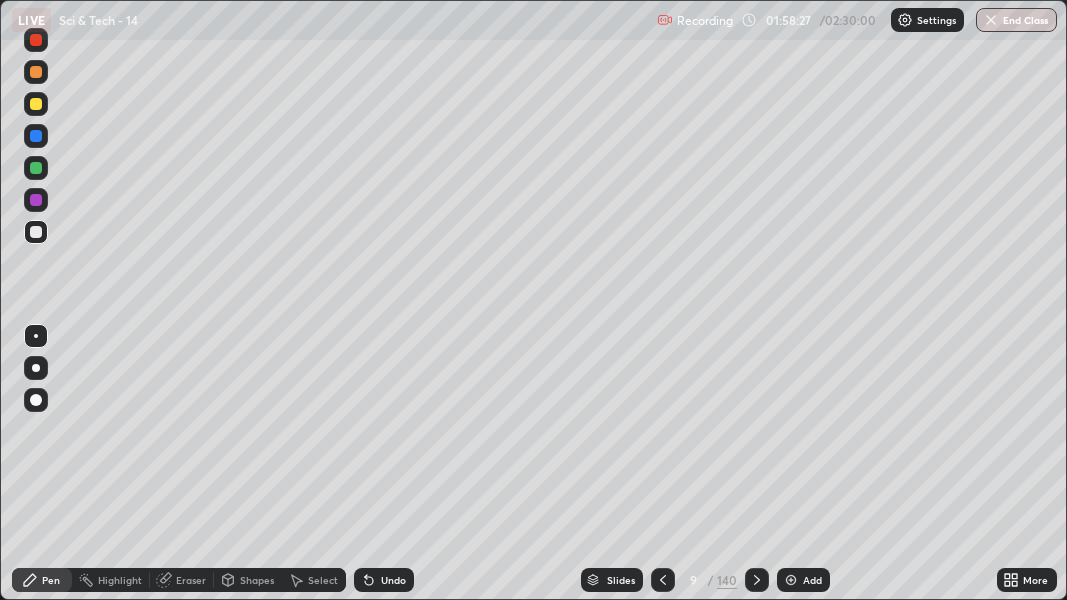 click on "Add" at bounding box center [803, 580] 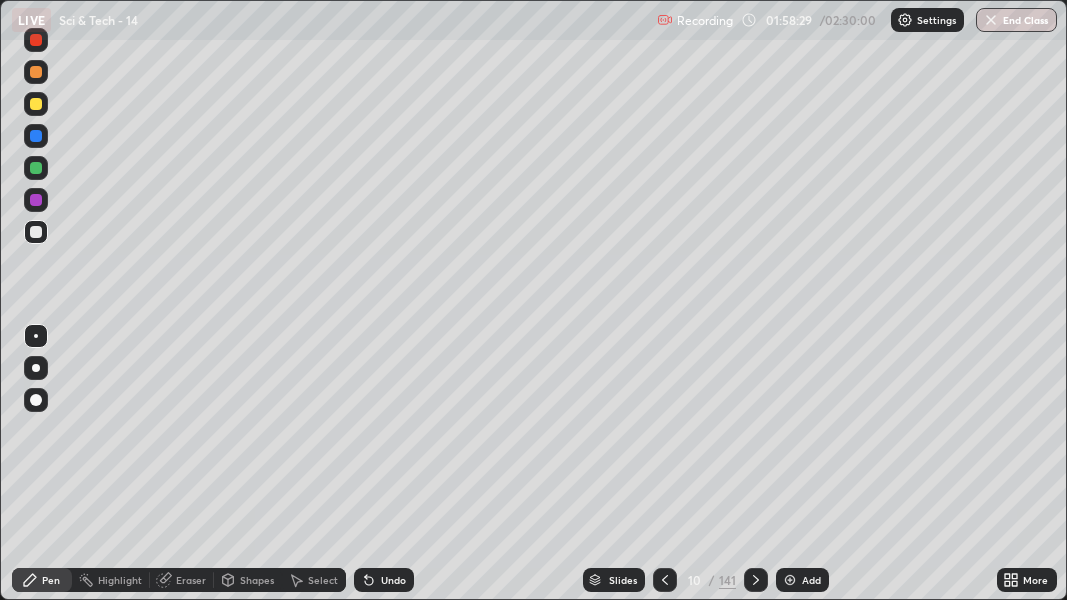 click at bounding box center (790, 580) 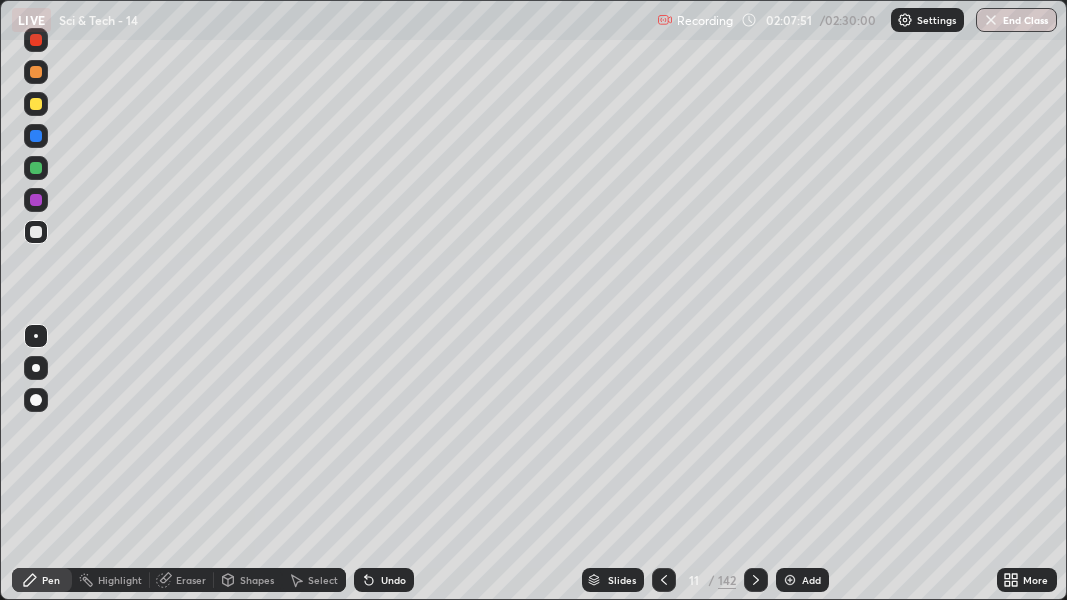 click on "Add" at bounding box center [802, 580] 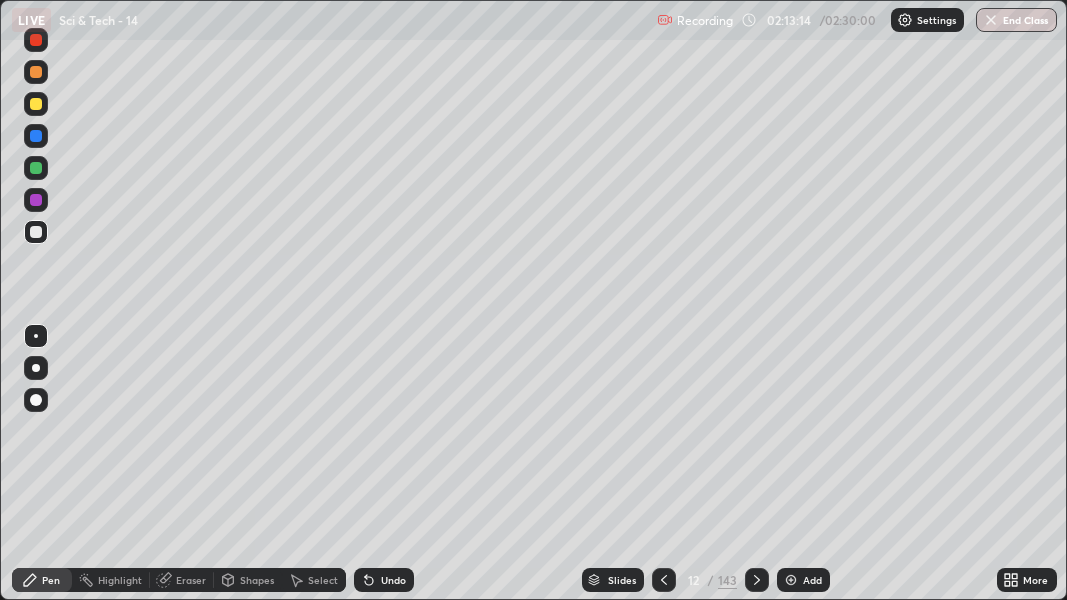 click on "Eraser" at bounding box center [191, 580] 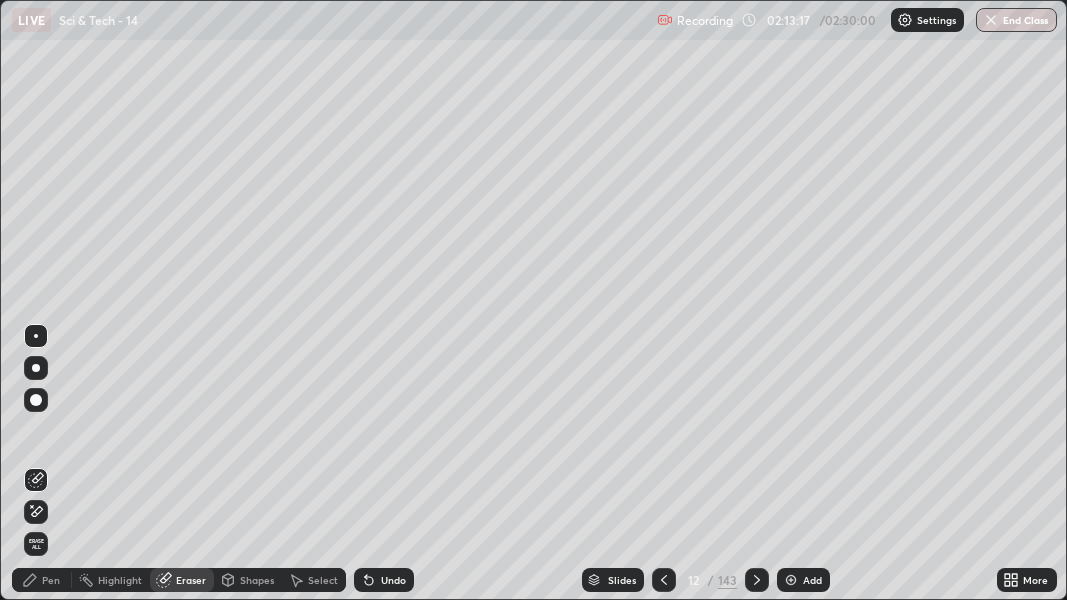 click on "Pen" at bounding box center [51, 580] 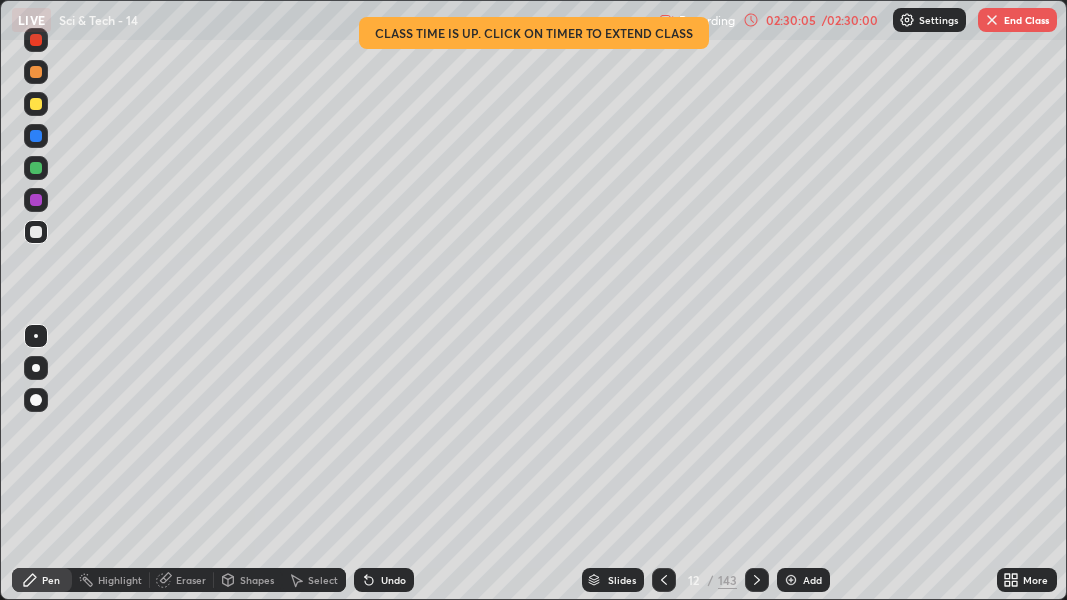click on "02:30:05" at bounding box center [791, 20] 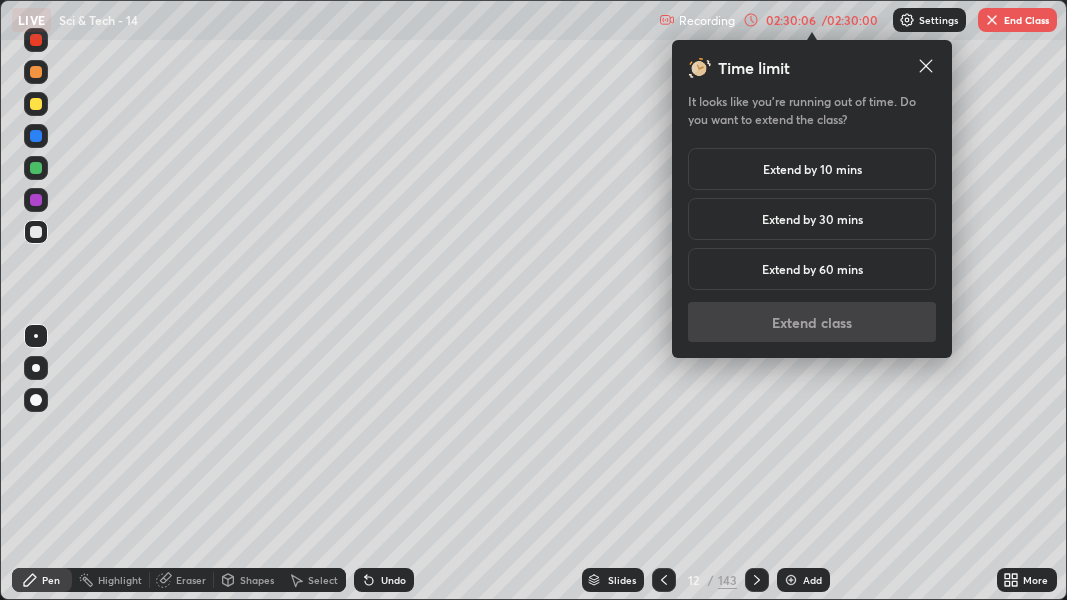 click on "Extend by 10 mins" at bounding box center (812, 169) 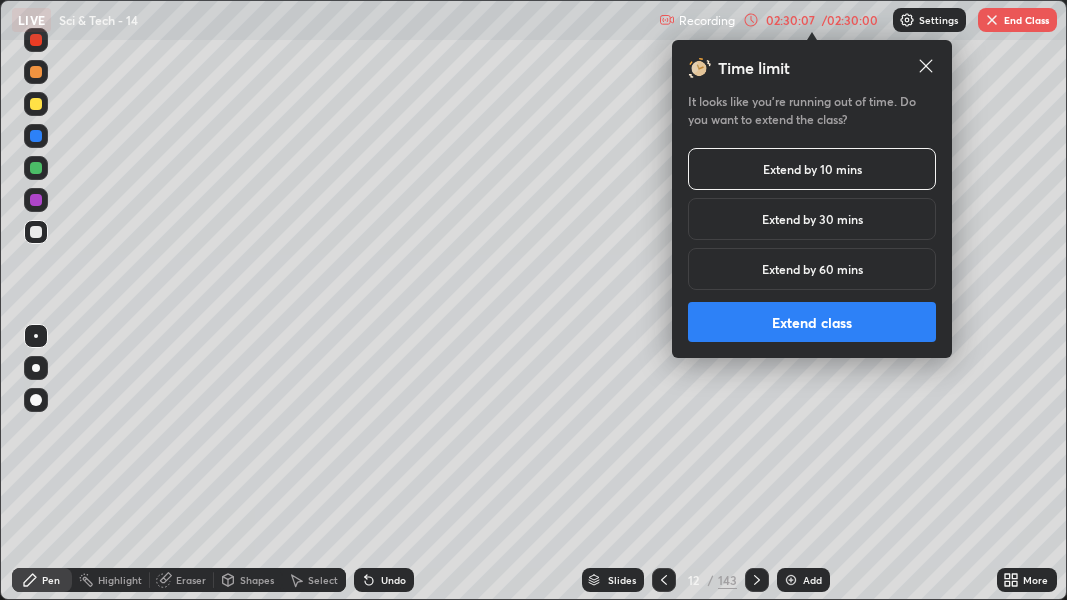 click on "Extend class" at bounding box center (812, 322) 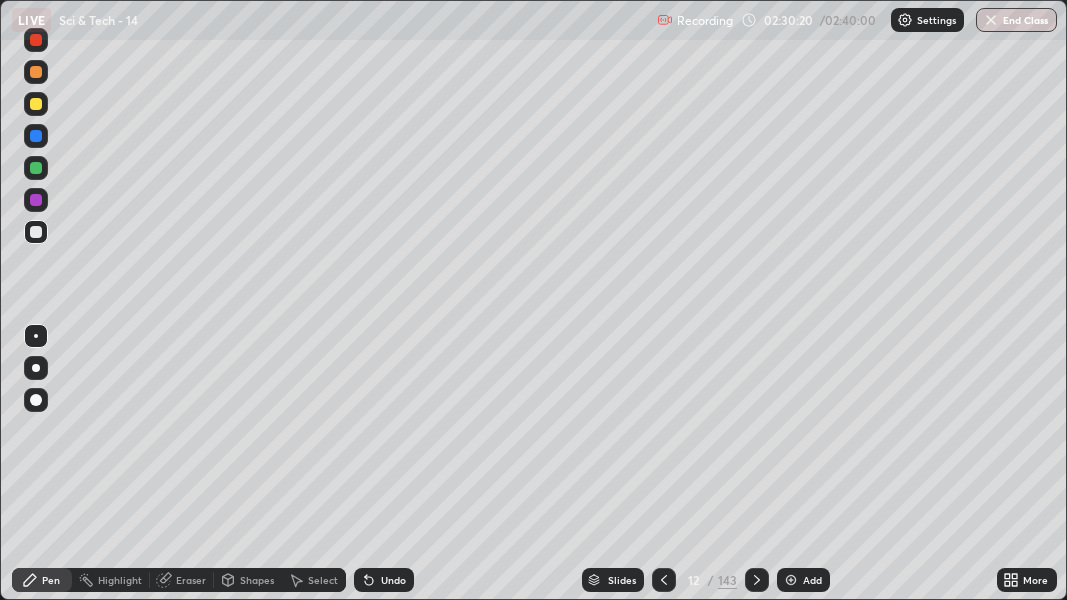 click on "Add" at bounding box center [812, 580] 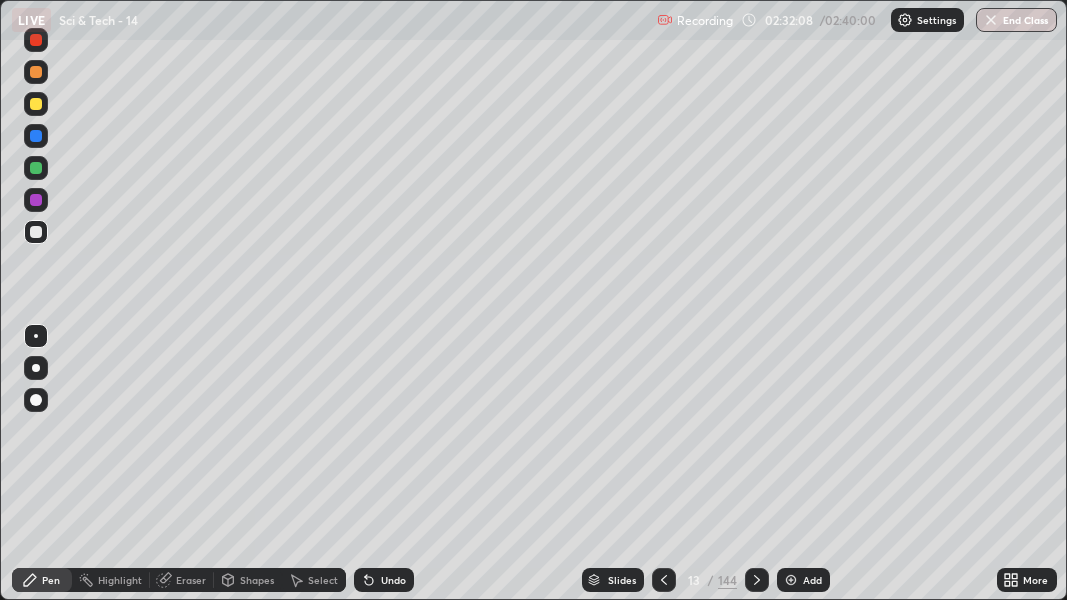 click at bounding box center [664, 580] 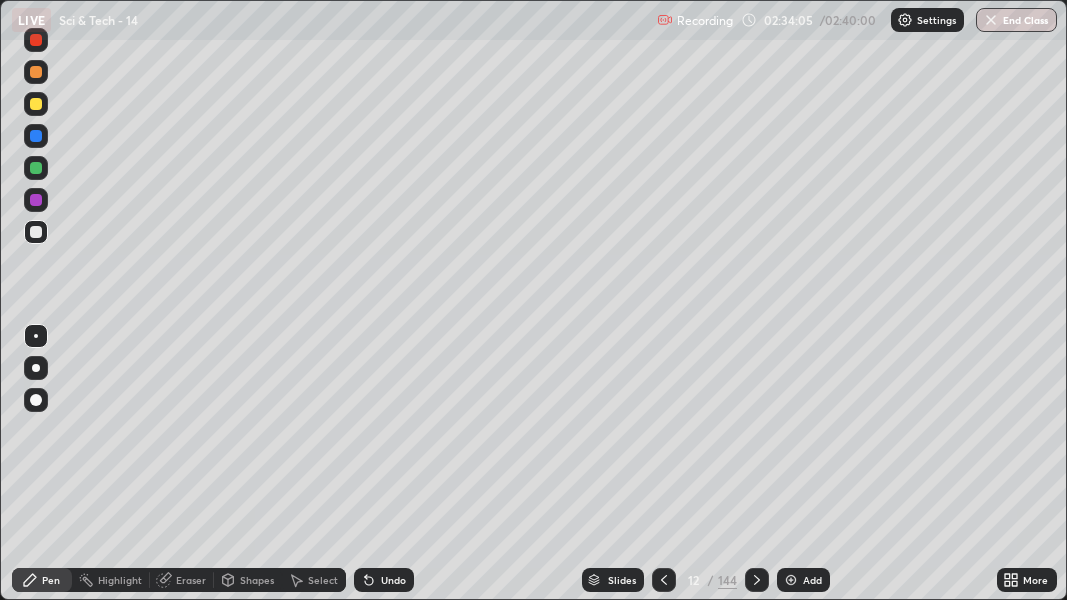 click on "End Class" at bounding box center [1016, 20] 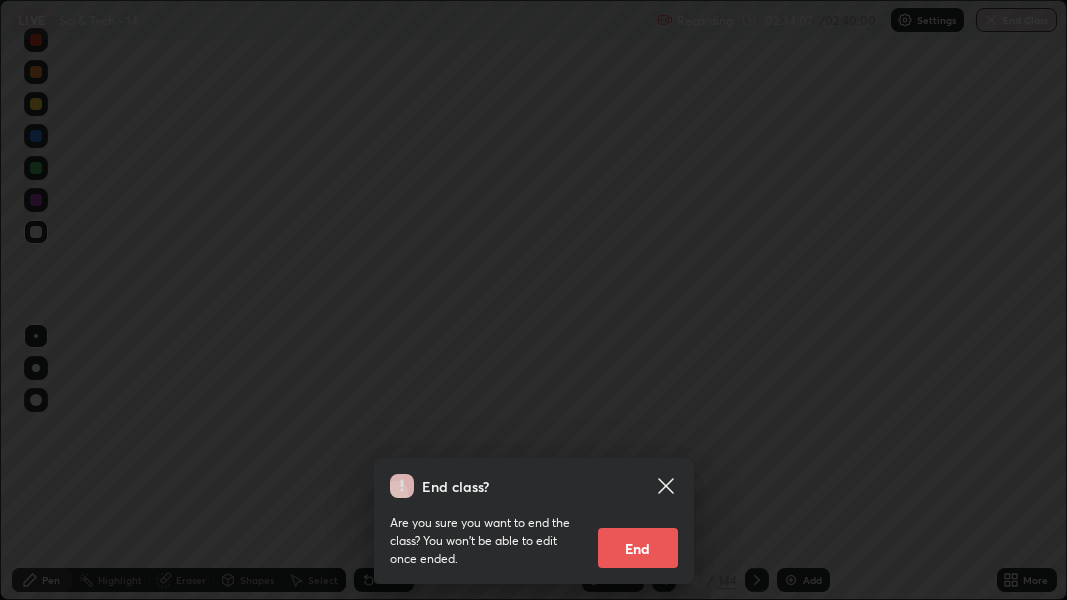click on "End" at bounding box center (638, 548) 